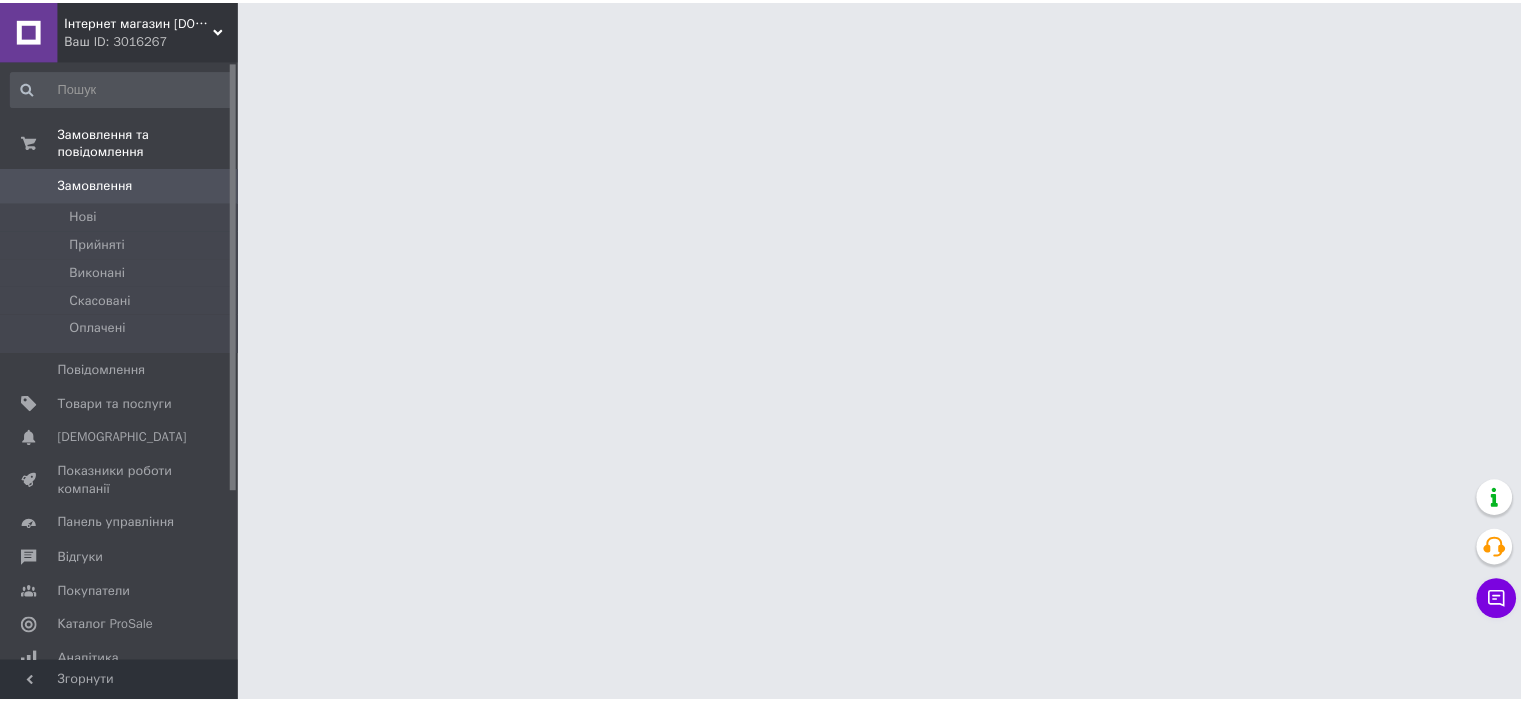 scroll, scrollTop: 0, scrollLeft: 0, axis: both 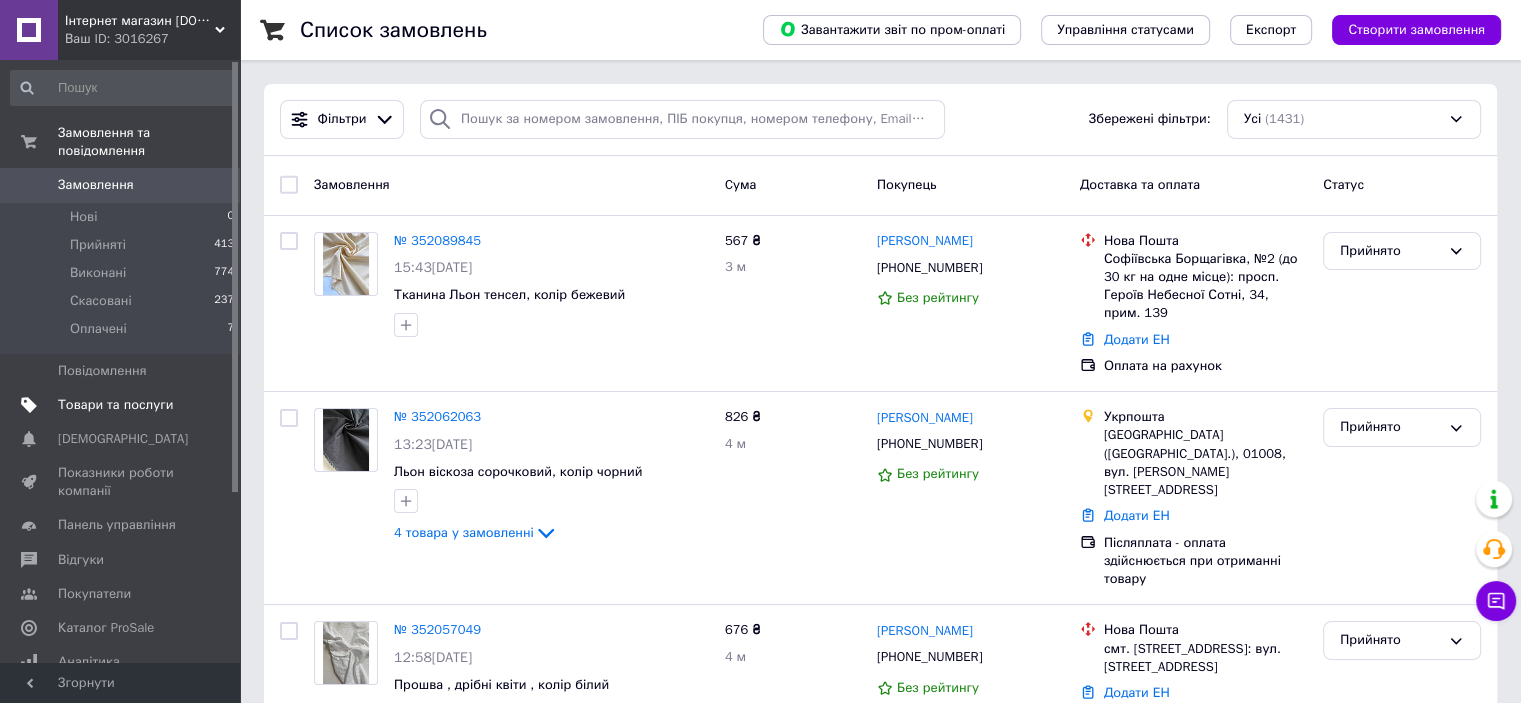click on "Товари та послуги" at bounding box center [115, 405] 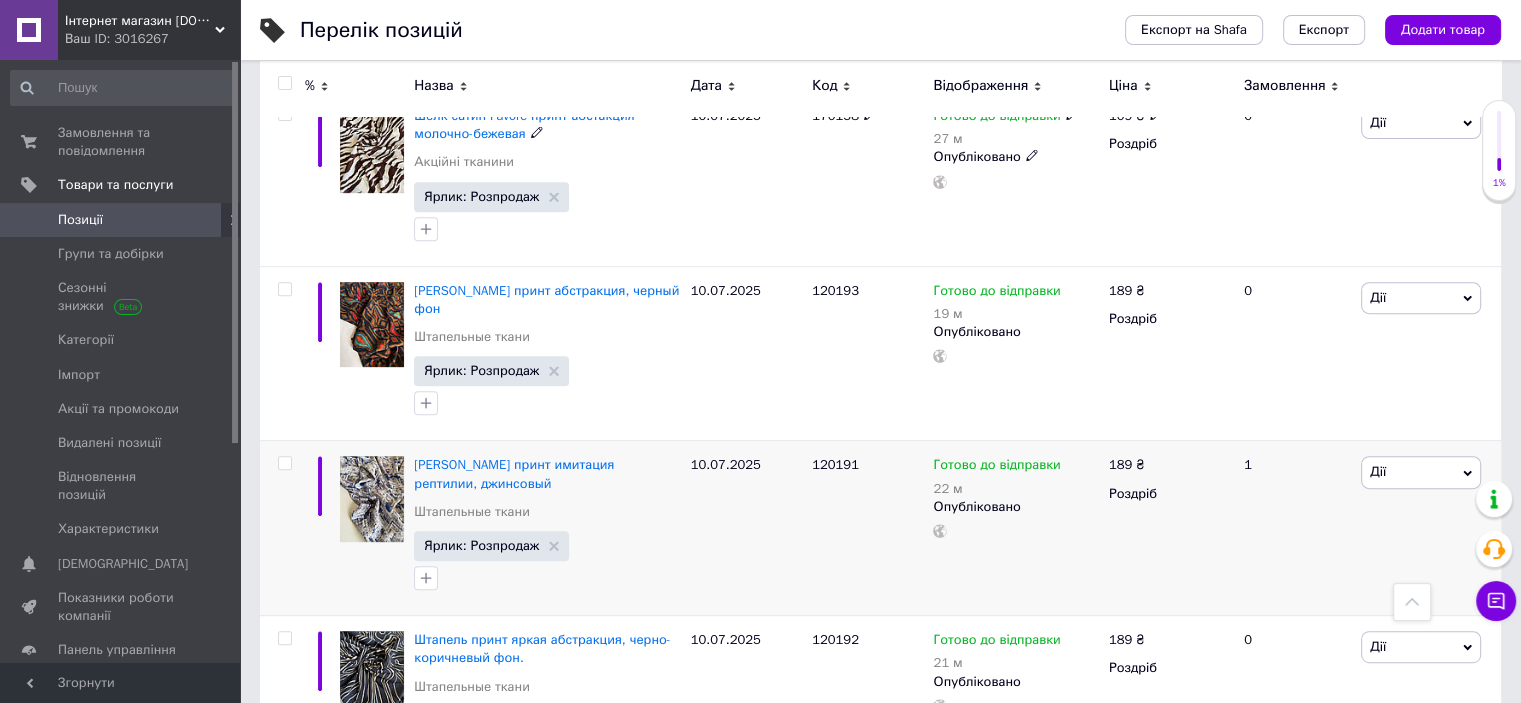 scroll, scrollTop: 800, scrollLeft: 0, axis: vertical 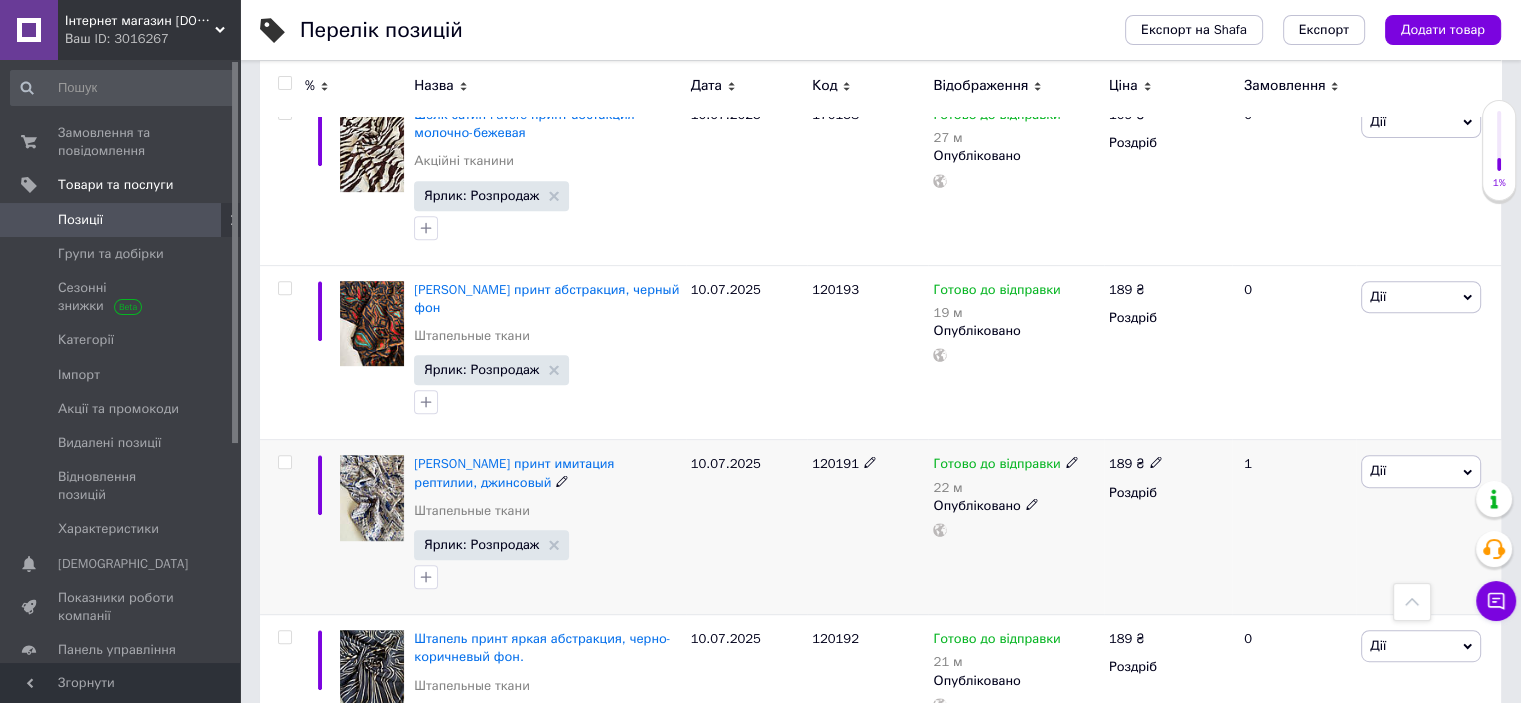 click at bounding box center [284, 462] 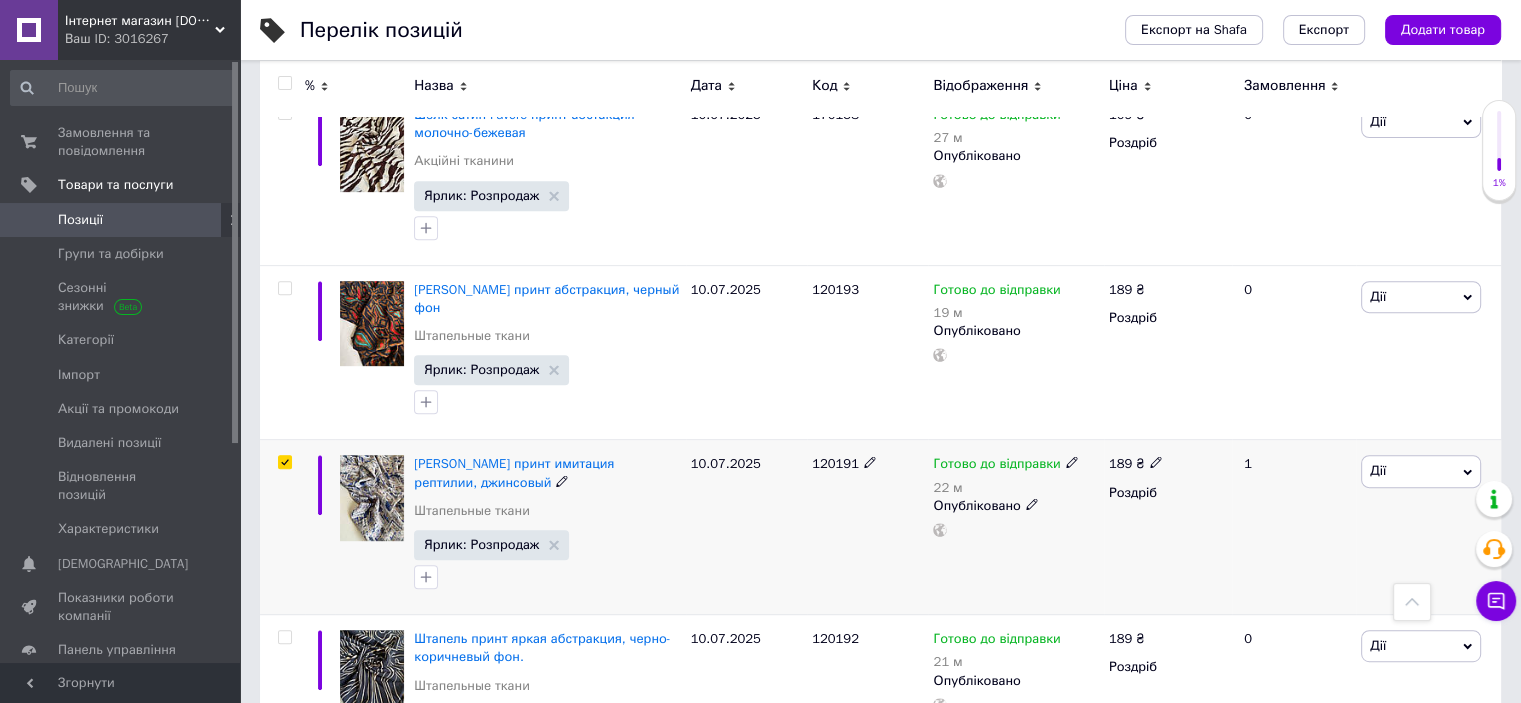 checkbox on "true" 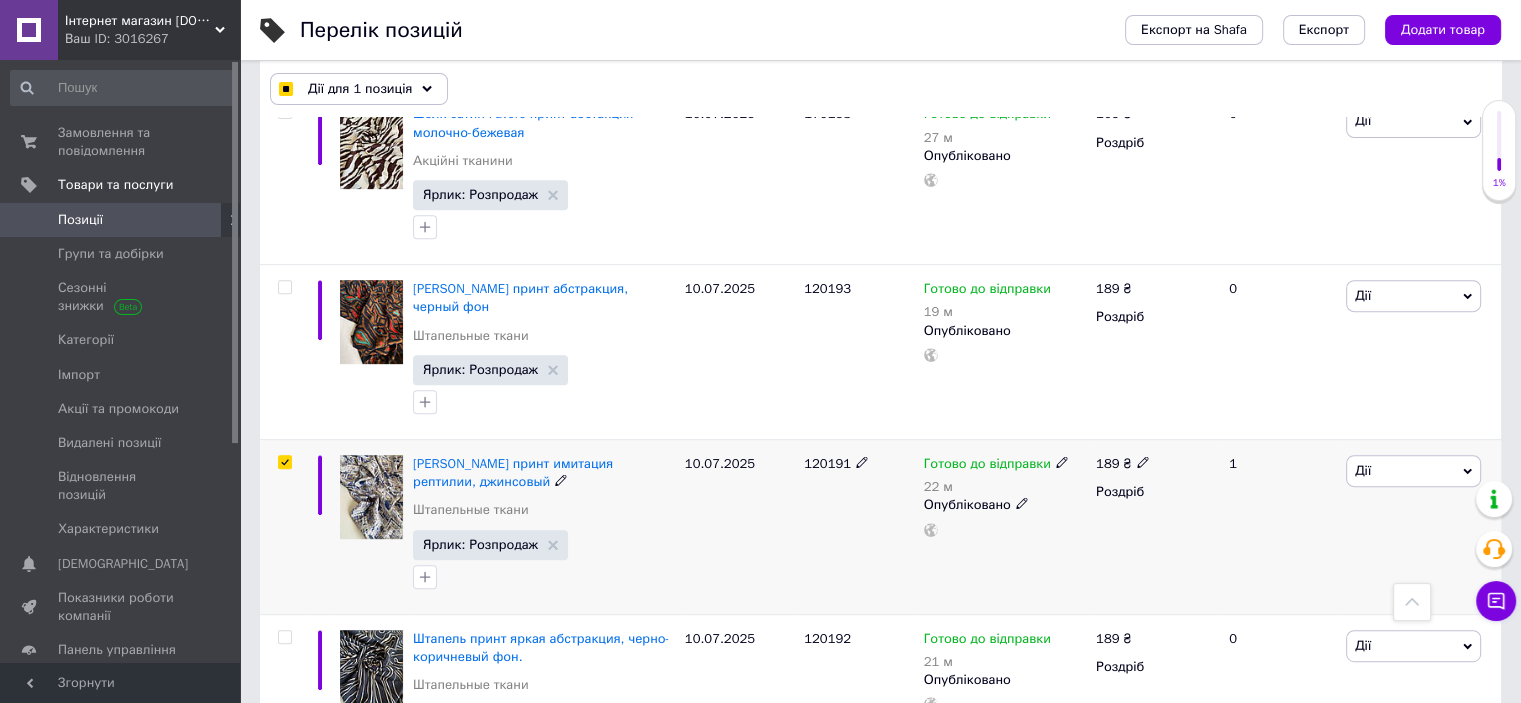 scroll, scrollTop: 799, scrollLeft: 0, axis: vertical 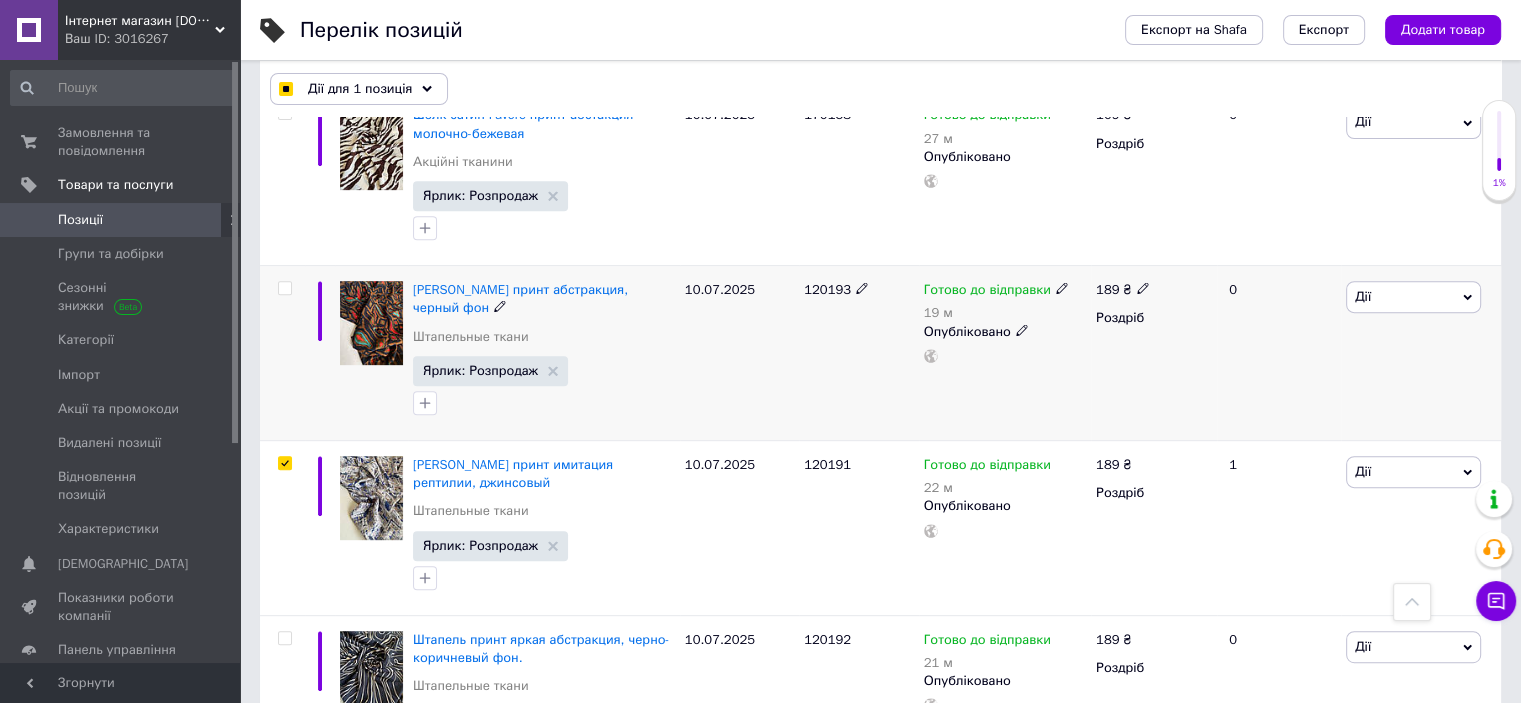 click at bounding box center (284, 288) 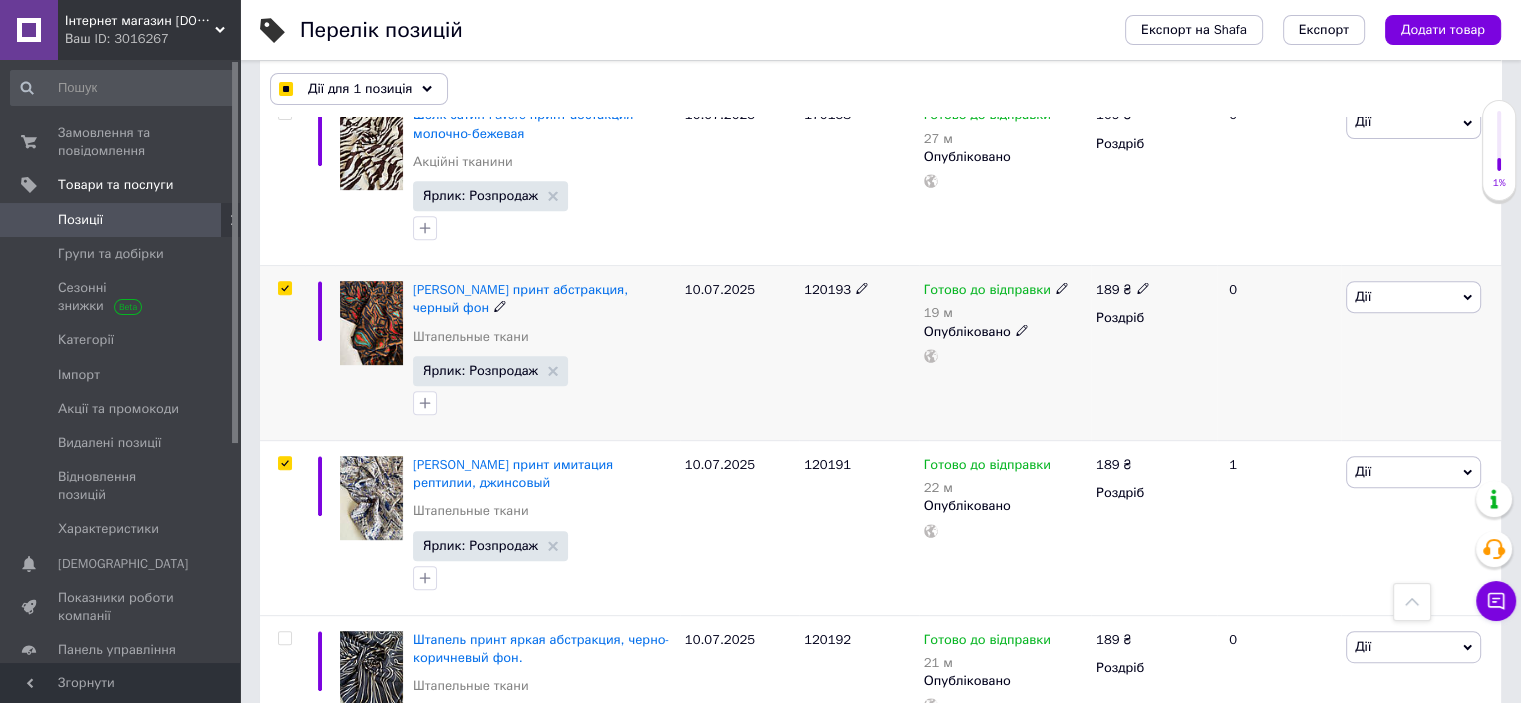 checkbox on "true" 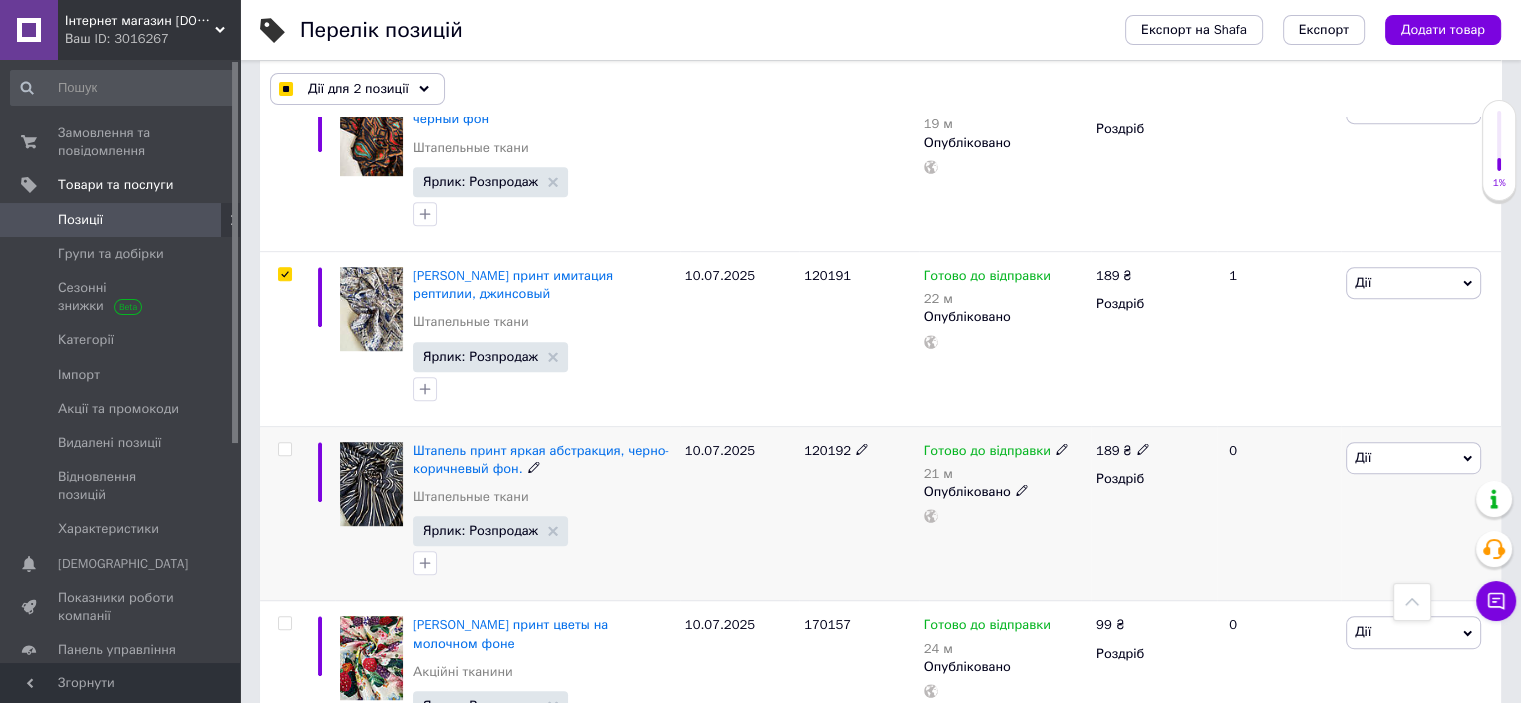 scroll, scrollTop: 999, scrollLeft: 0, axis: vertical 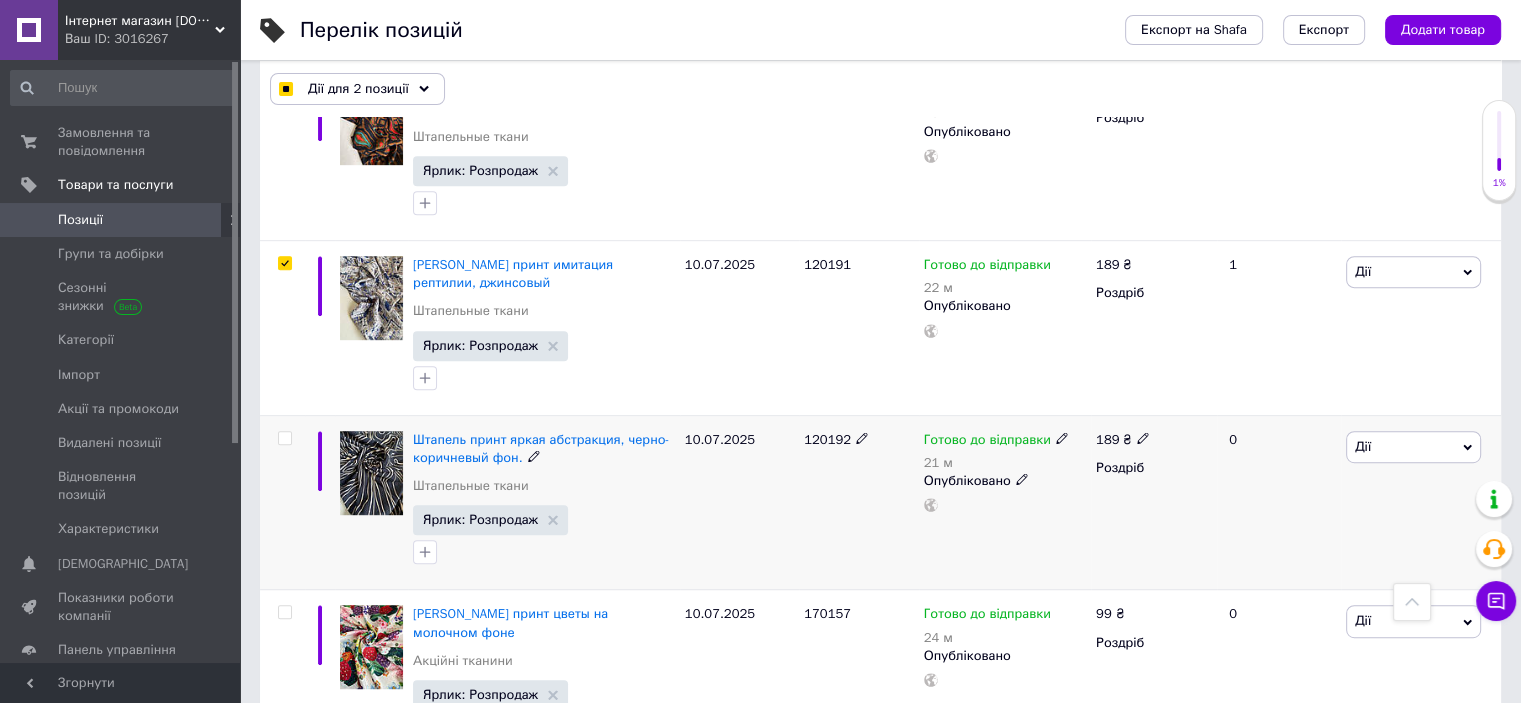 click at bounding box center (284, 438) 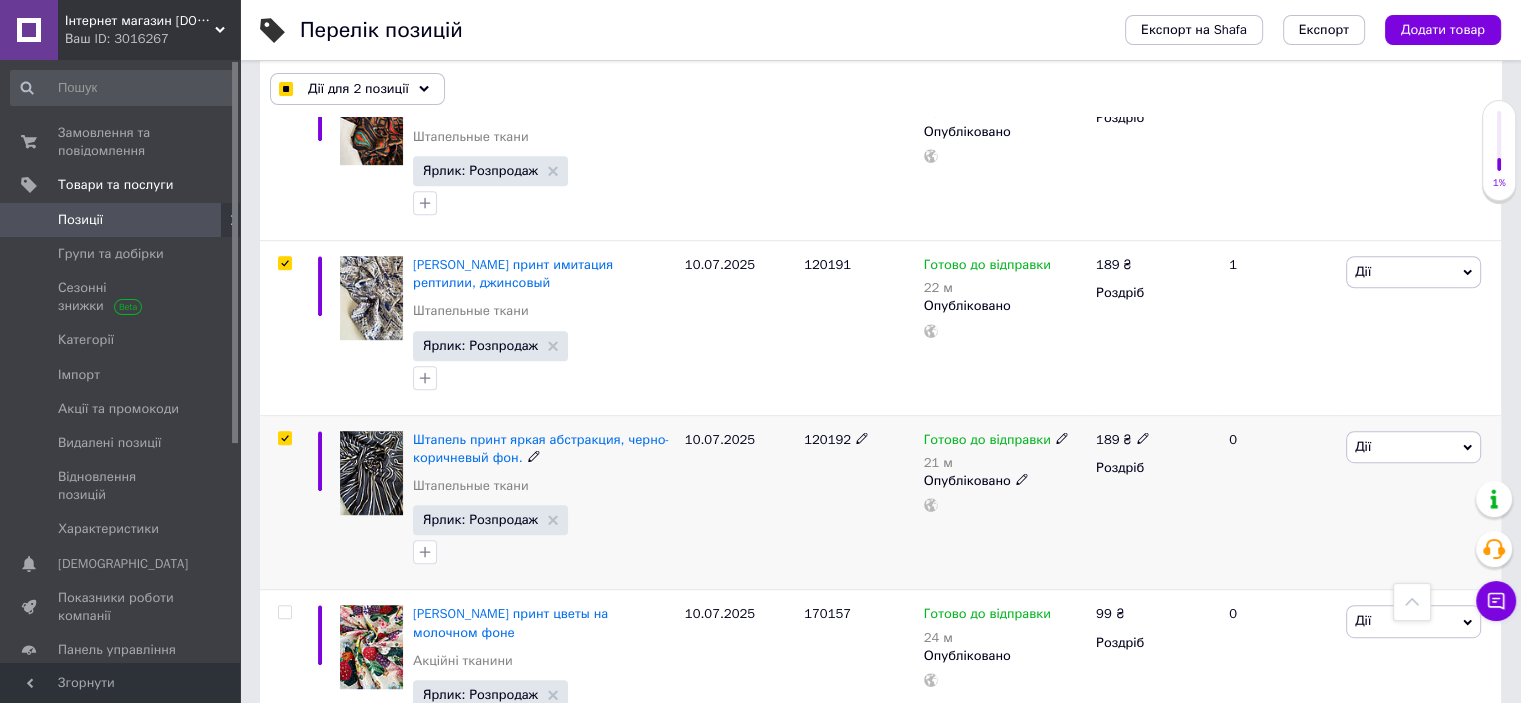 checkbox on "true" 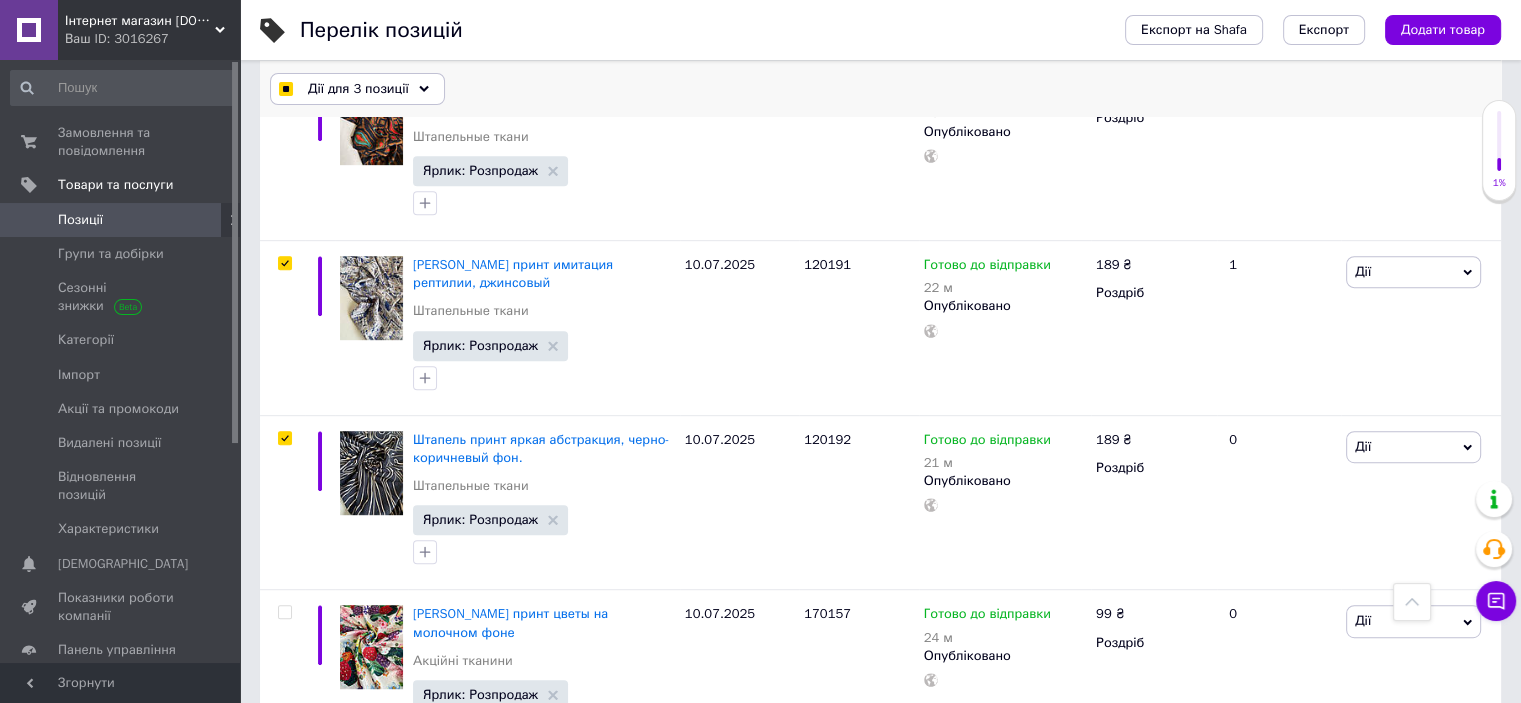 click 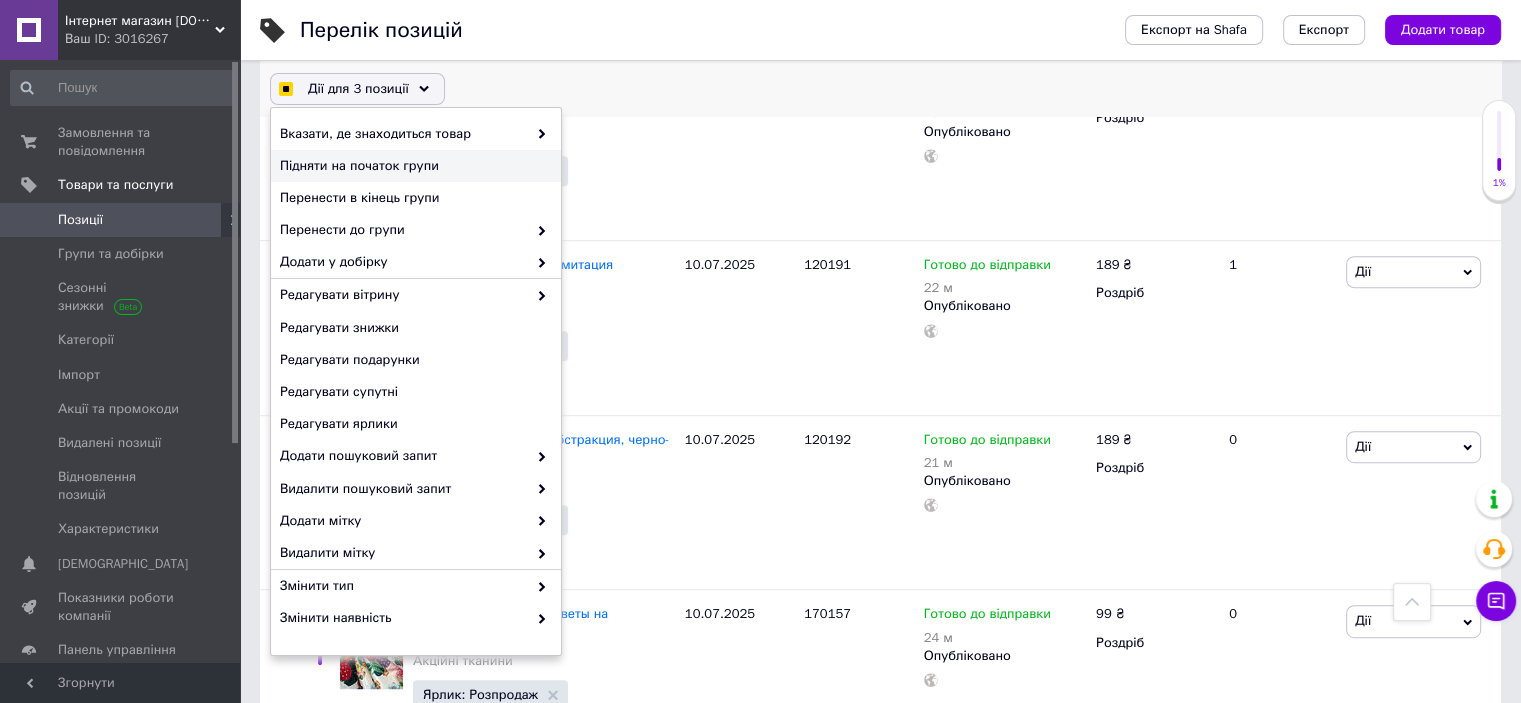checkbox on "true" 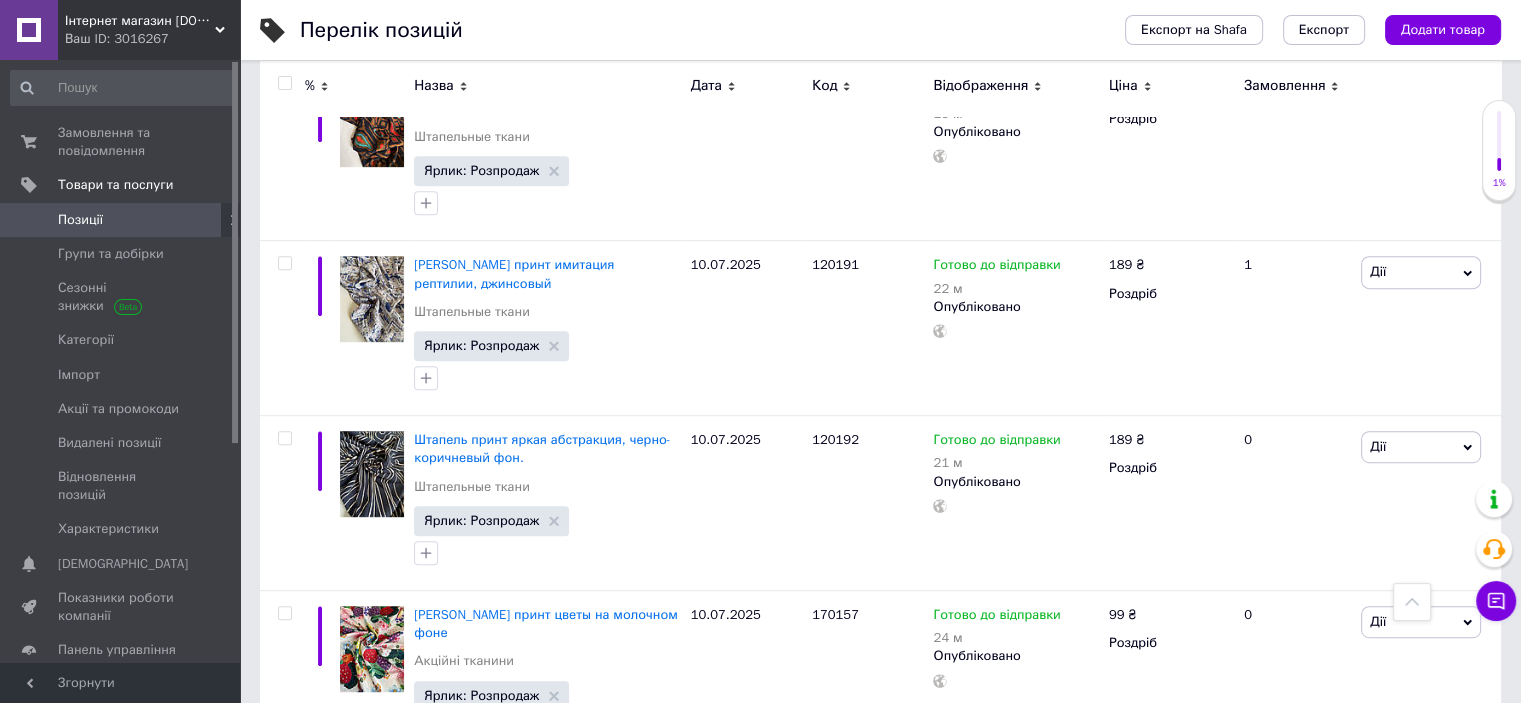 click on "Інтернет магазин [DOMAIN_NAME] Ваш ID: 3016267" at bounding box center [149, 30] 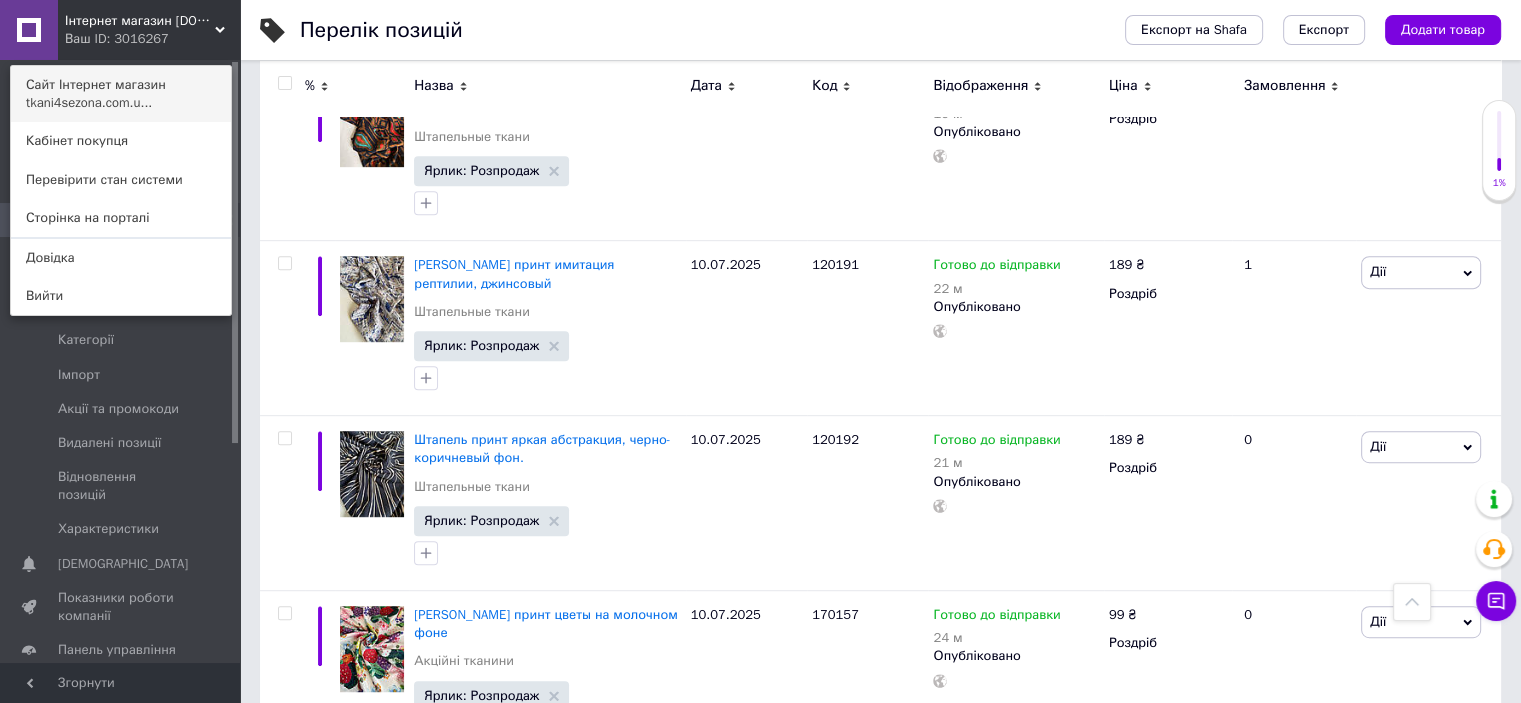 click on "Сайт Інтернет магазин tkani4sezona.com.u..." at bounding box center (121, 94) 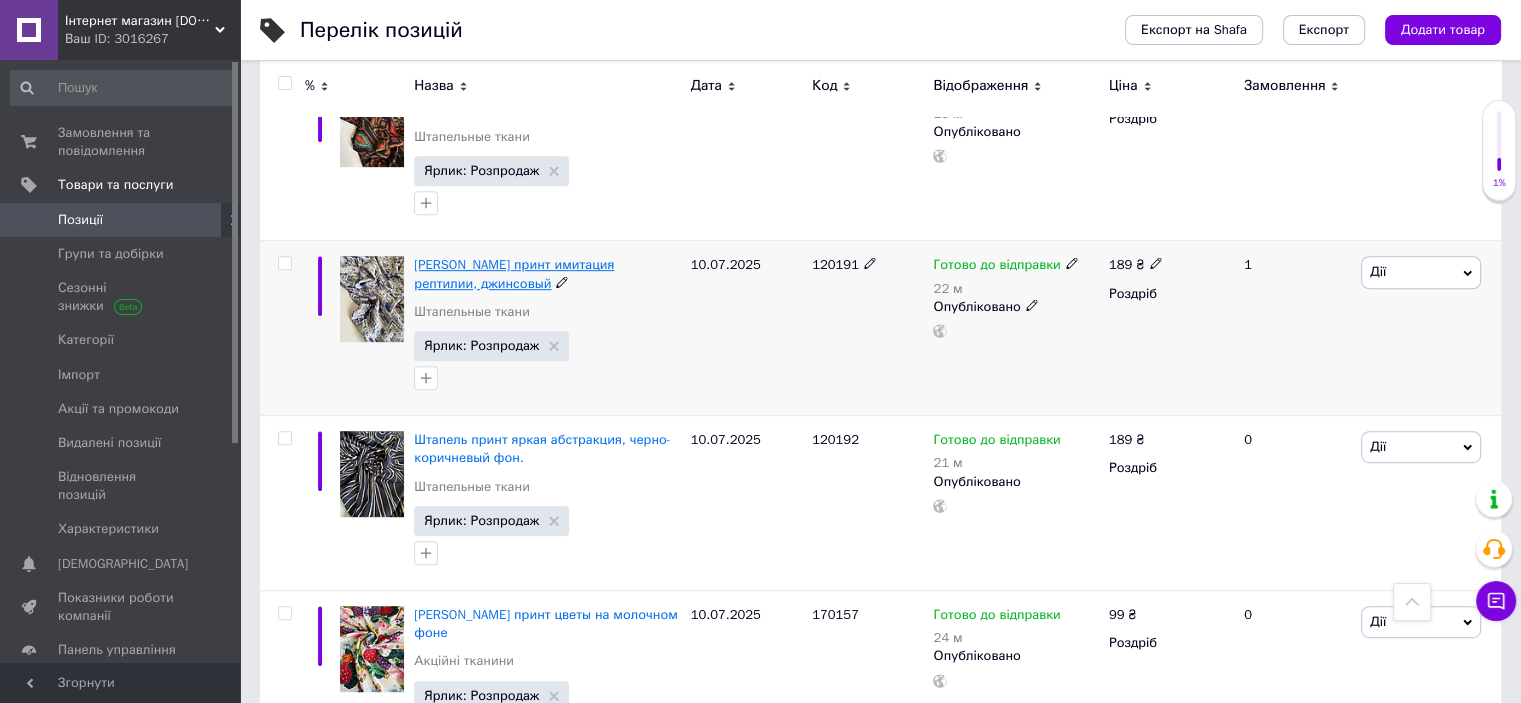 click on "[PERSON_NAME] принт  имитация рептилии, джинсовый" at bounding box center [514, 273] 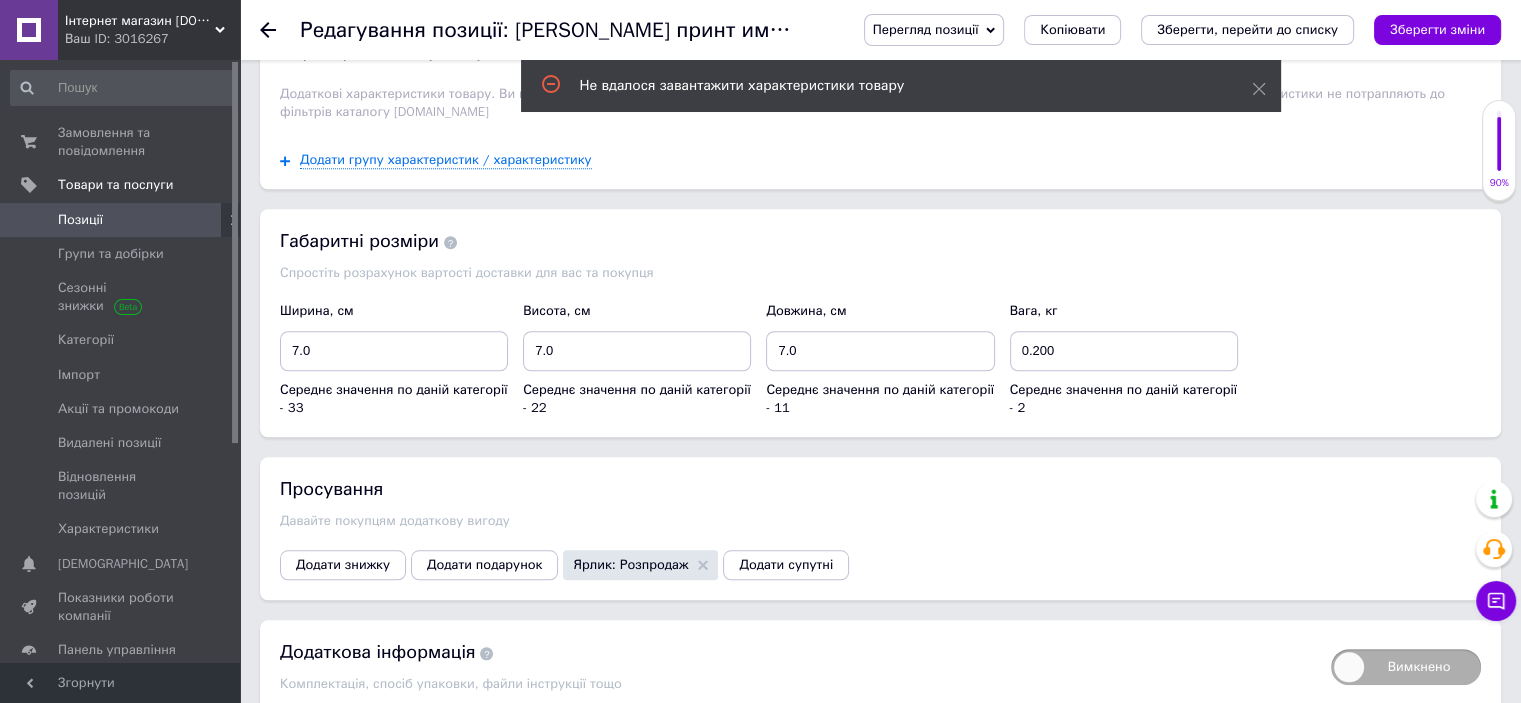 scroll, scrollTop: 1900, scrollLeft: 0, axis: vertical 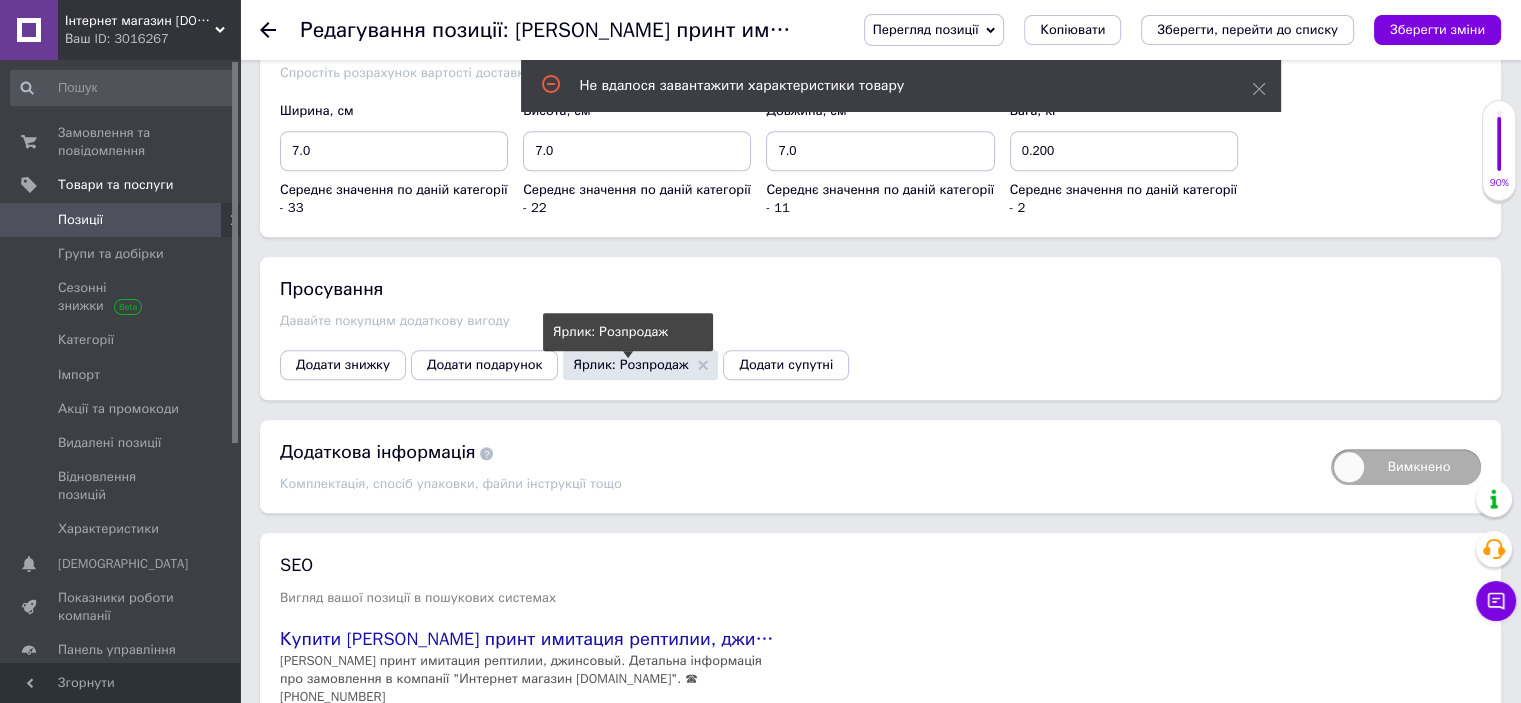 click on "Ярлик: Розпродаж" at bounding box center (630, 364) 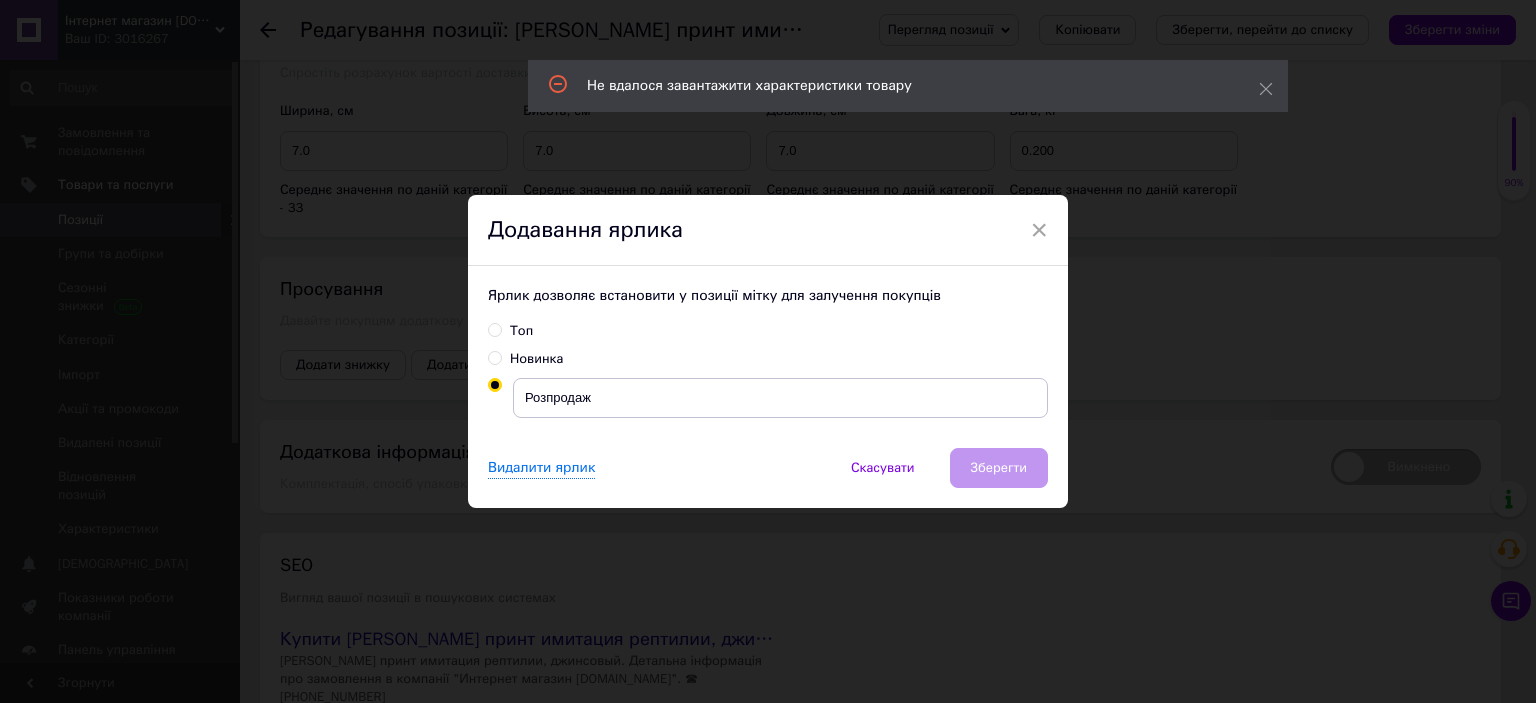 click on "Новинка" at bounding box center [494, 357] 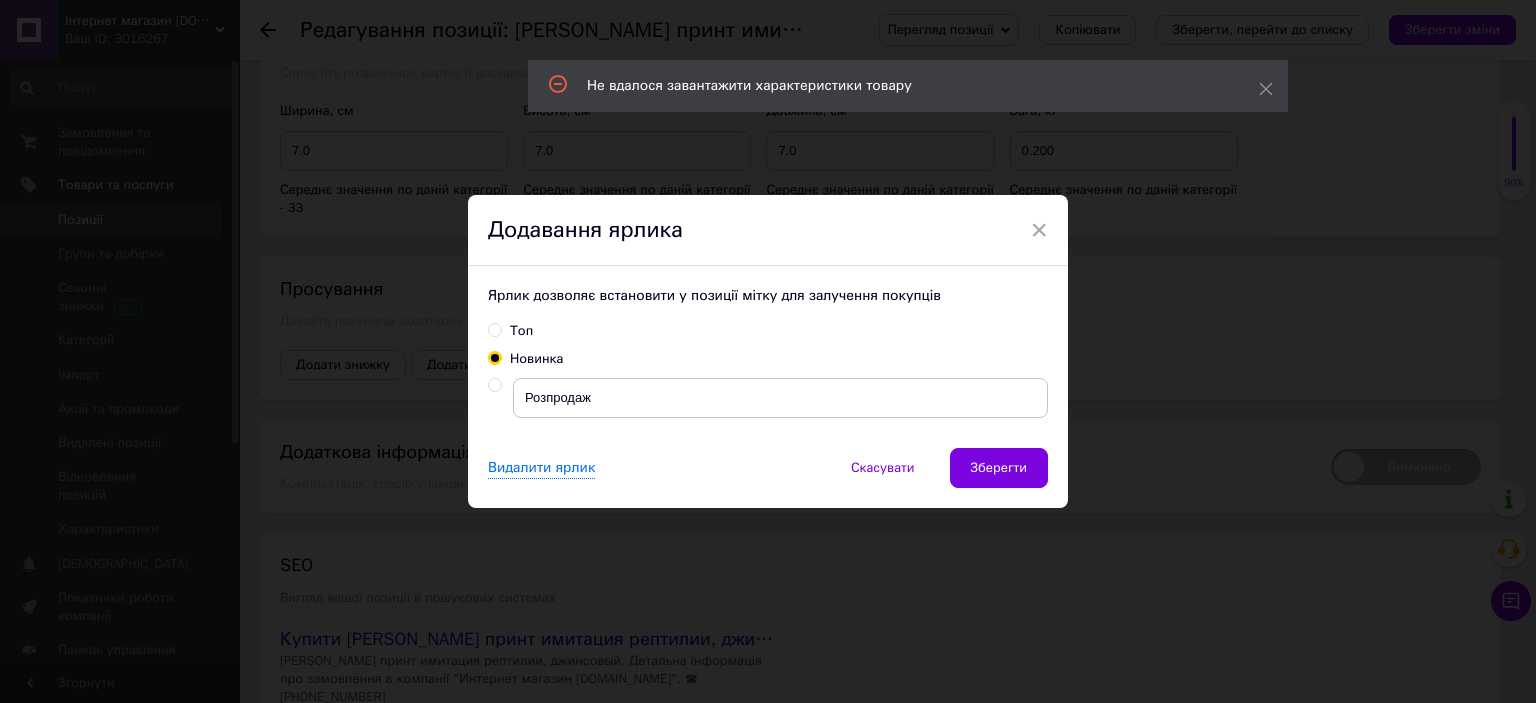 drag, startPoint x: 1000, startPoint y: 466, endPoint x: 970, endPoint y: 471, distance: 30.413813 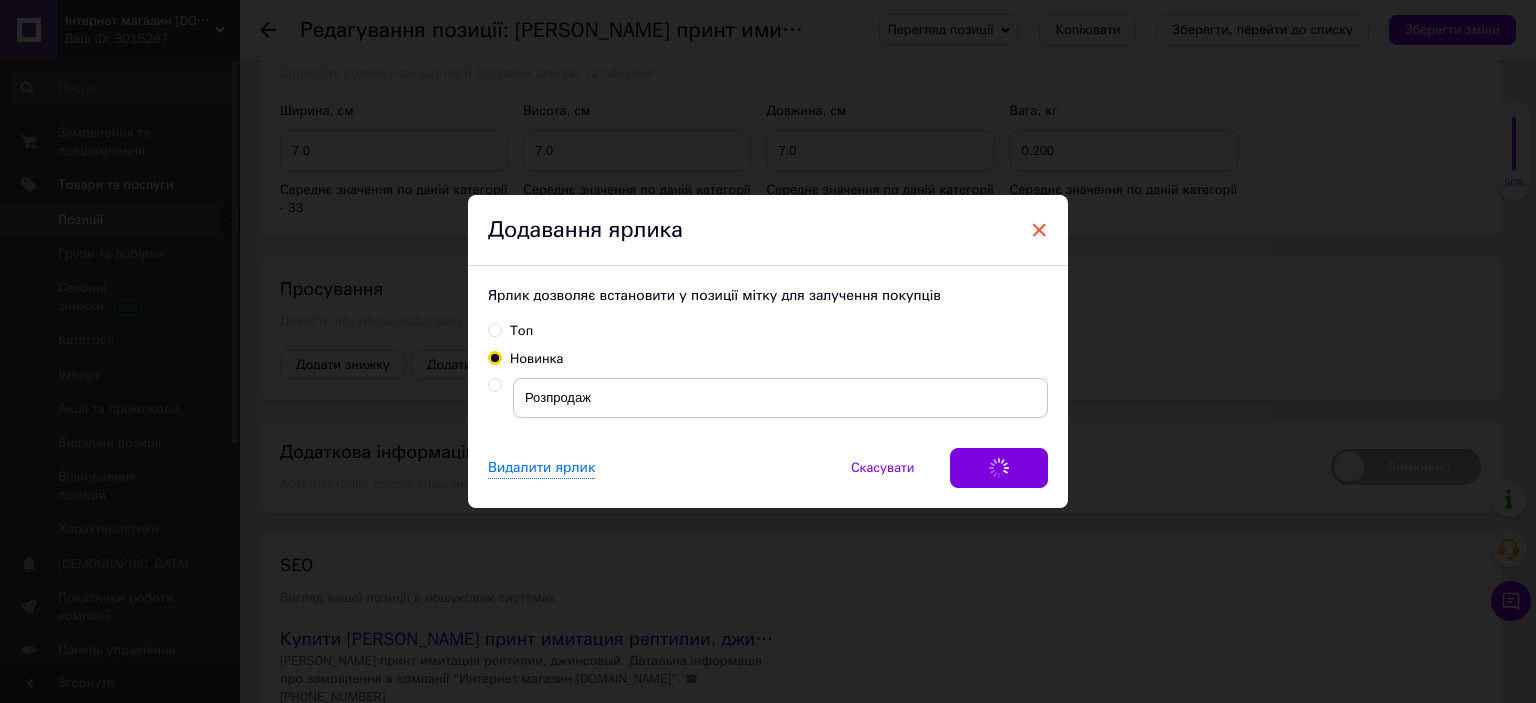 click on "×" at bounding box center [1039, 230] 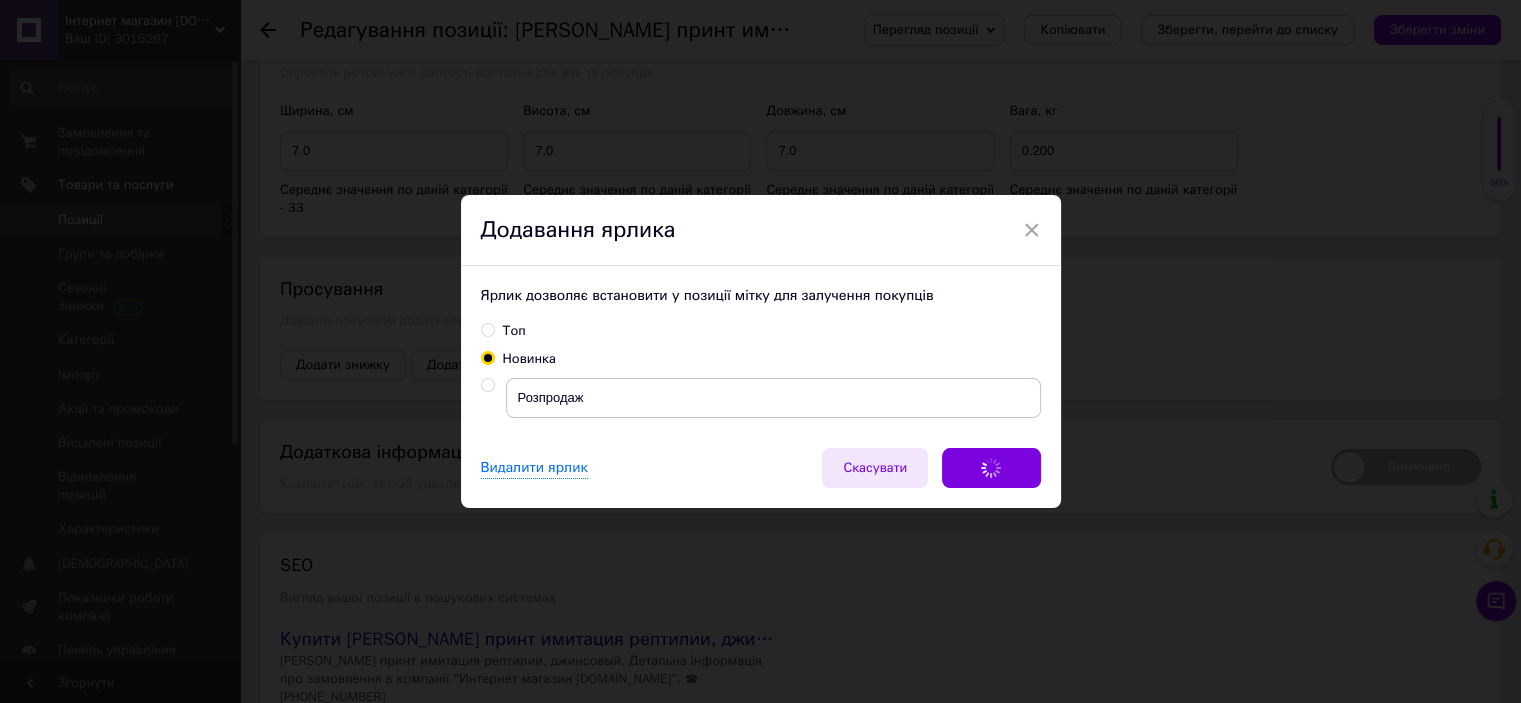 click on "Скасувати" at bounding box center (875, 468) 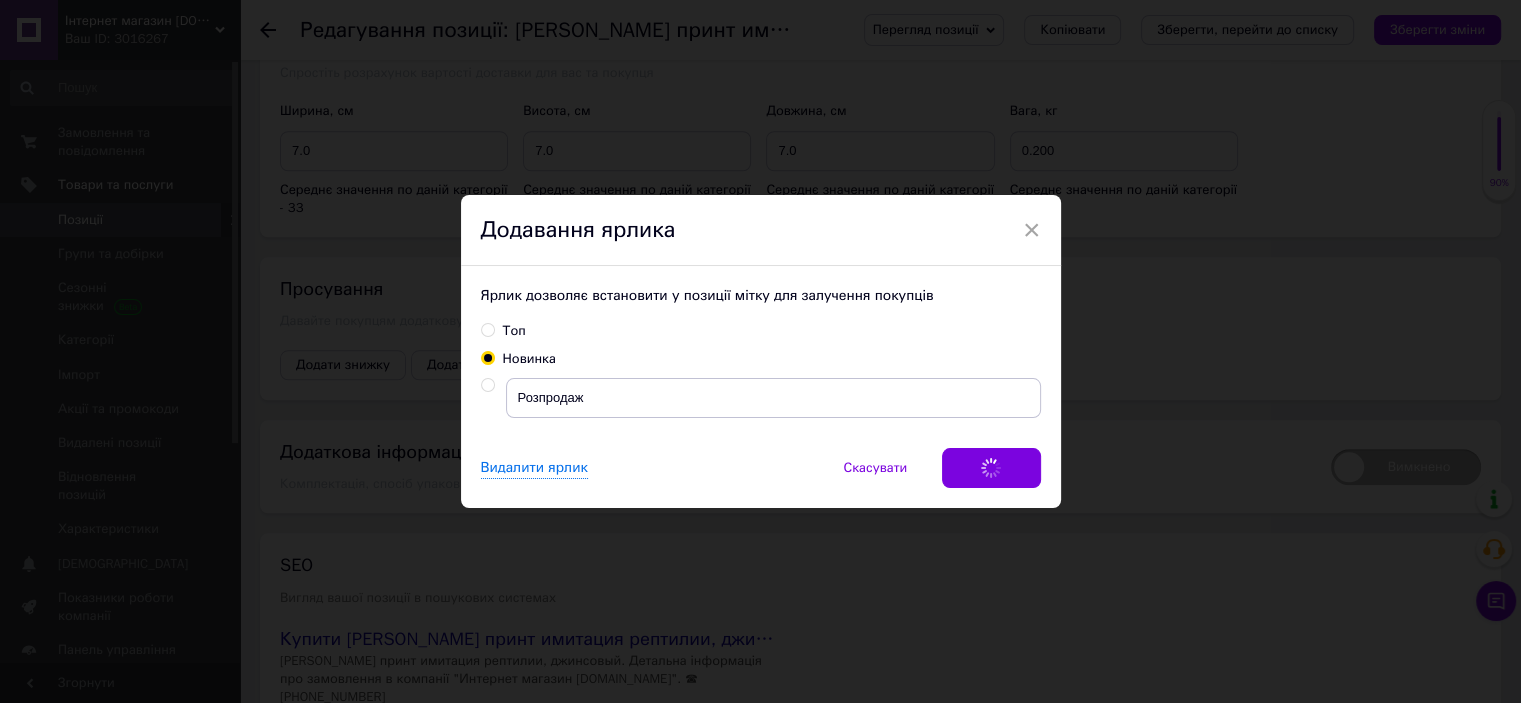click on "Додавання ярлика" at bounding box center [761, 231] 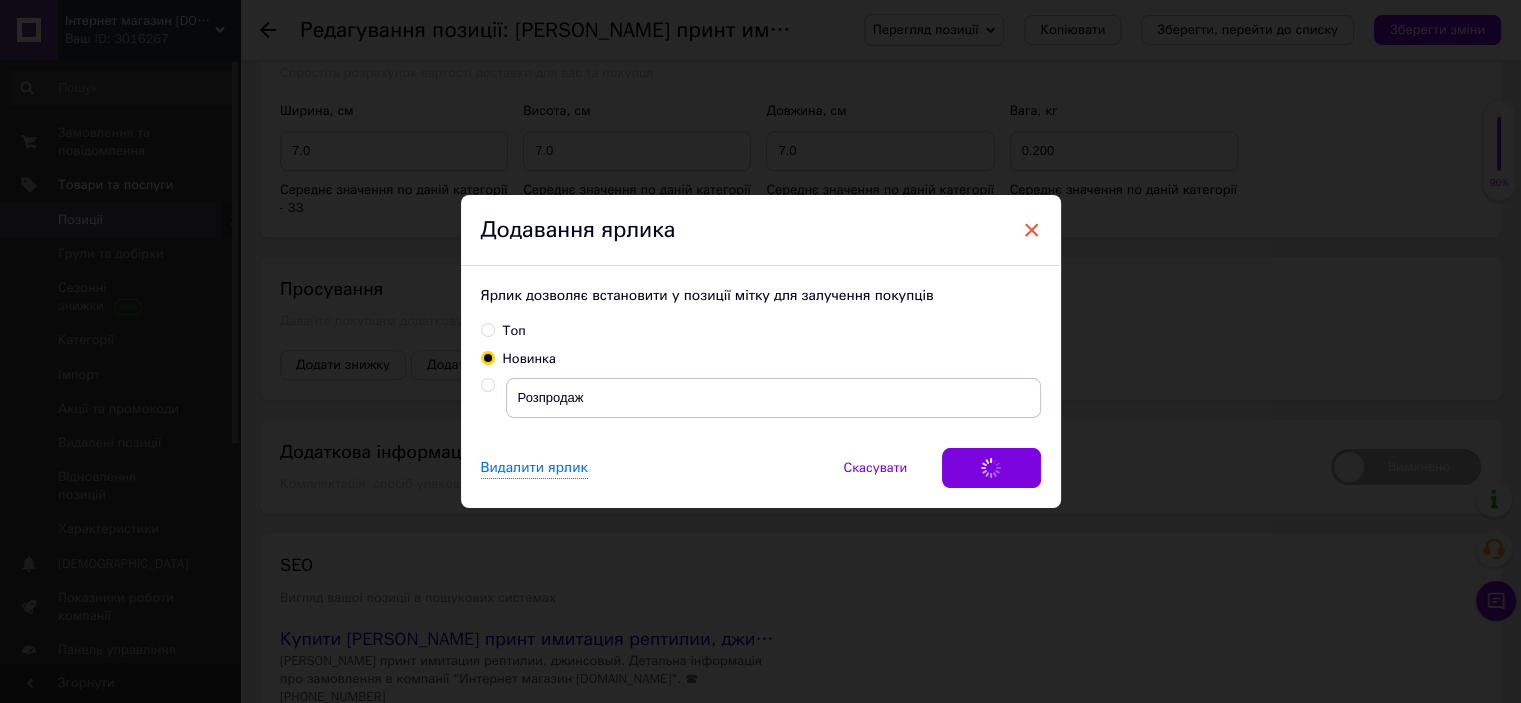 click on "×" at bounding box center [1032, 230] 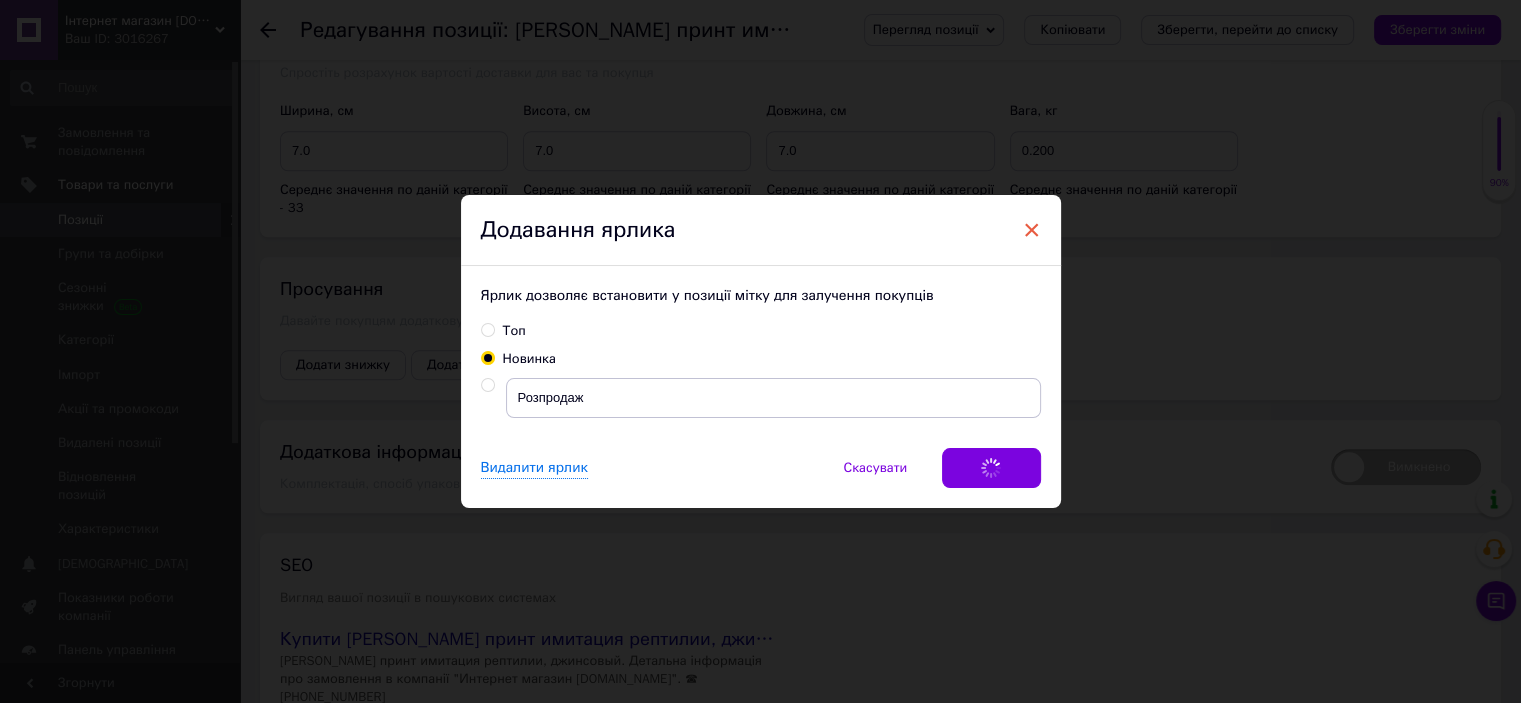 click on "×" at bounding box center (1032, 230) 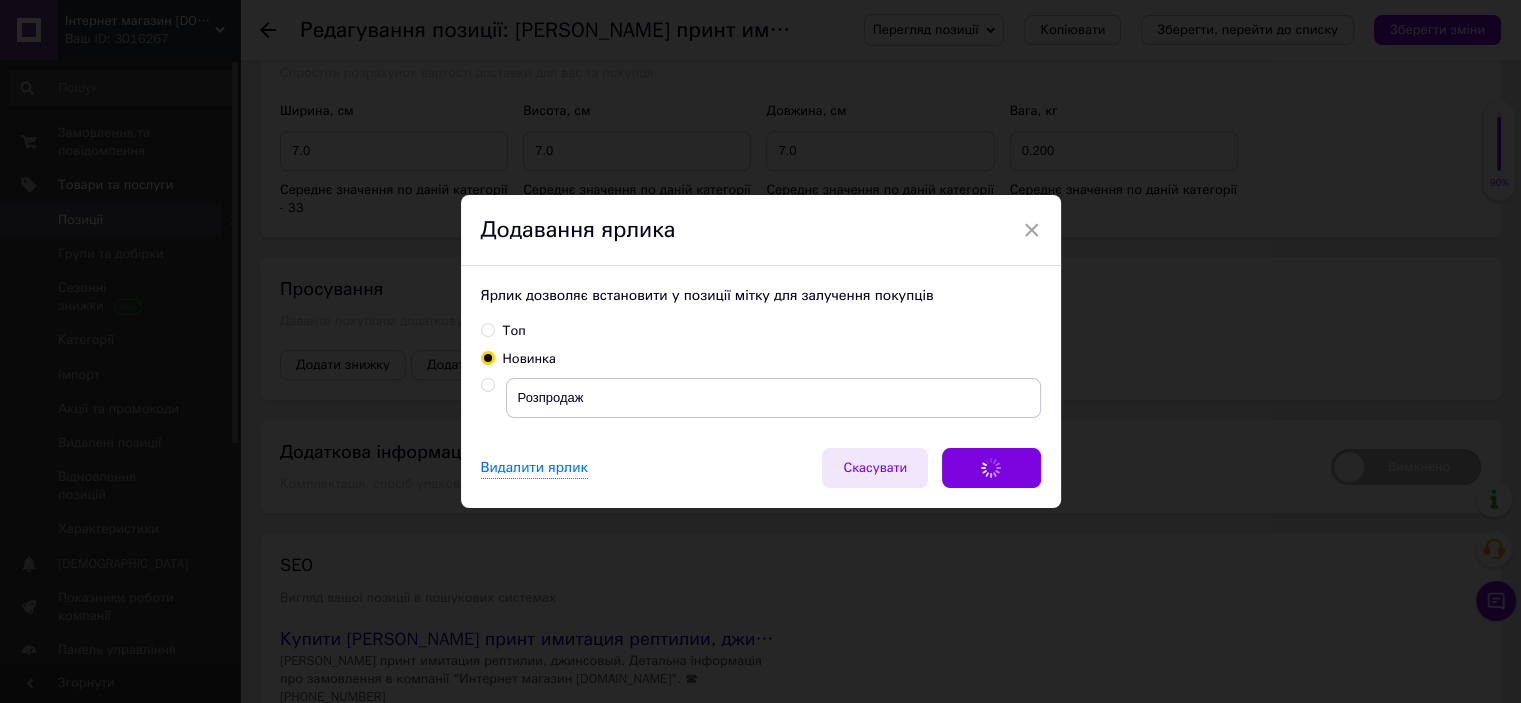click on "Скасувати" at bounding box center (875, 468) 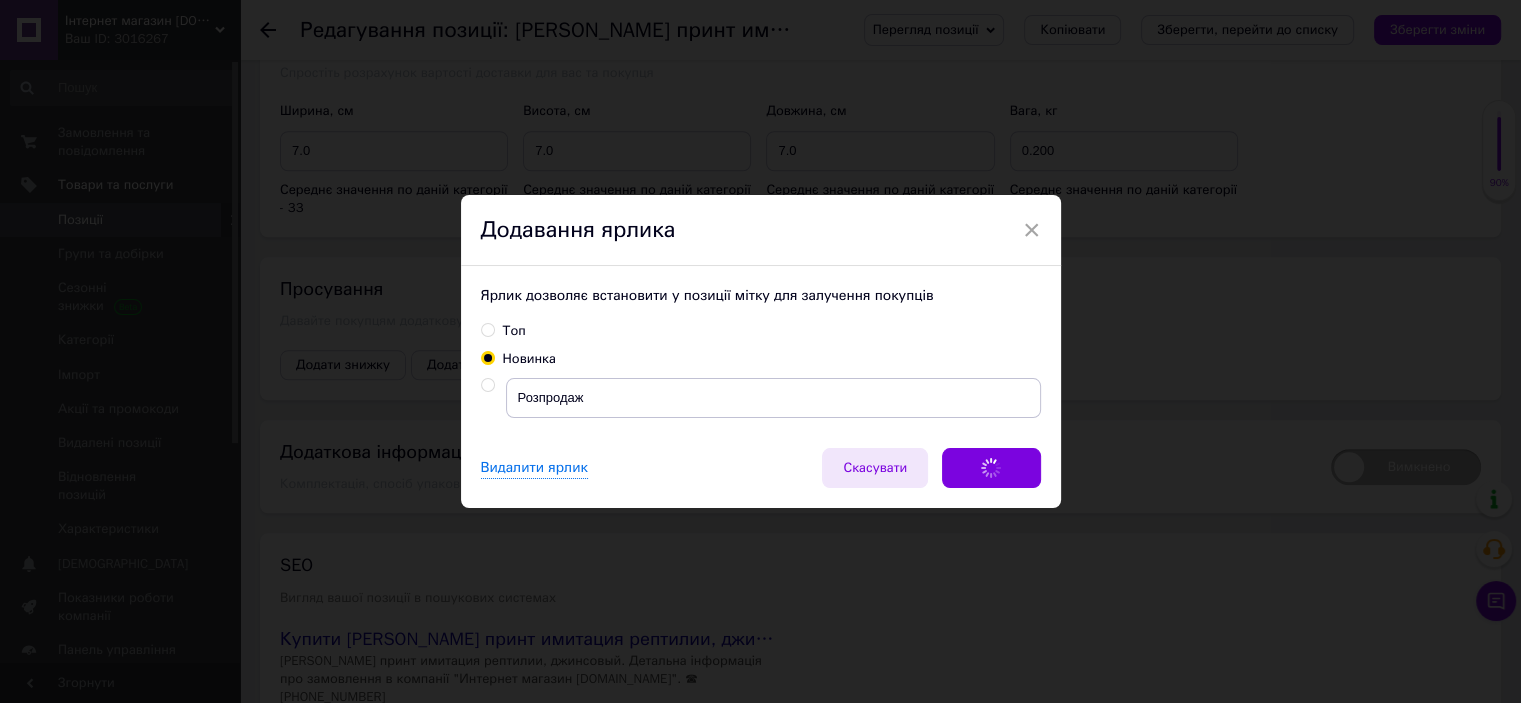 click on "Скасувати" at bounding box center [875, 468] 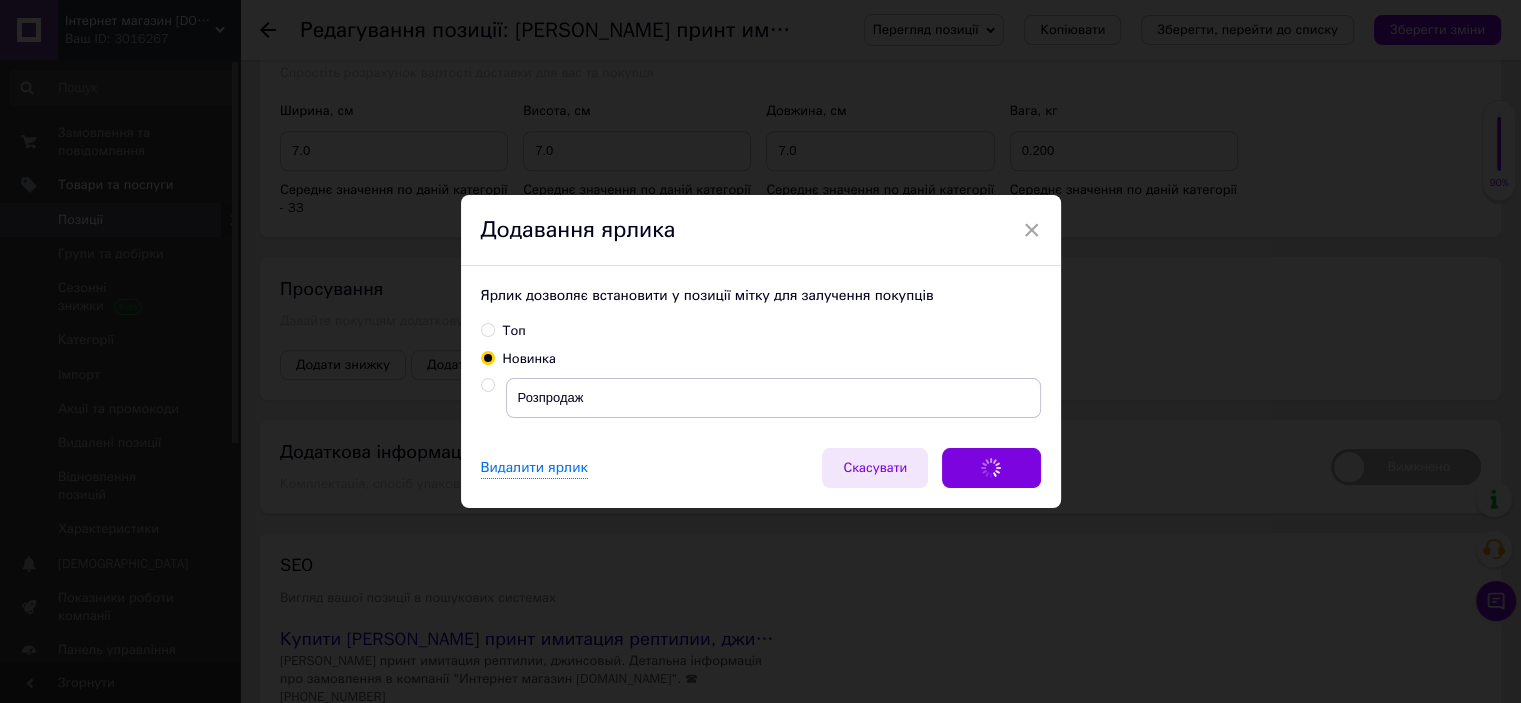 click on "Скасувати" at bounding box center [875, 468] 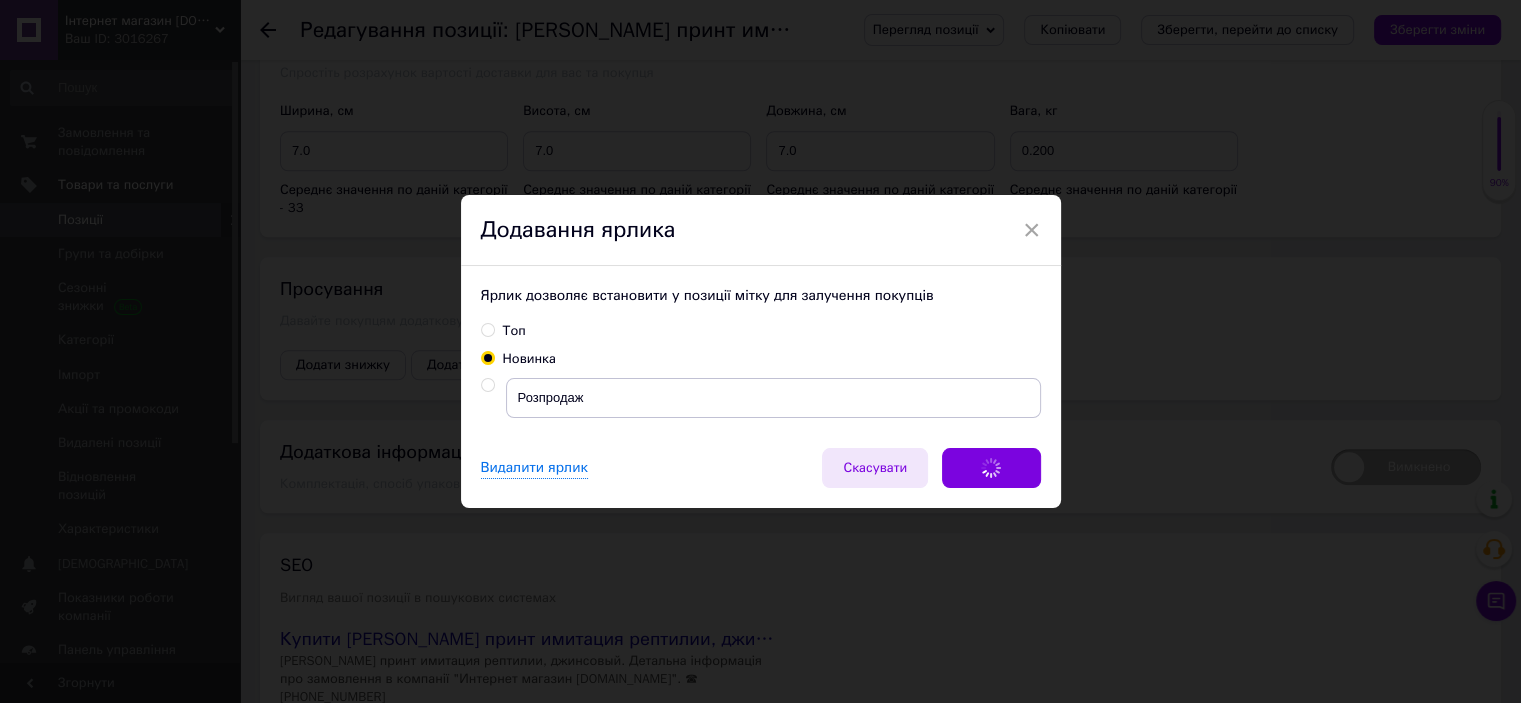 click on "Скасувати" at bounding box center (875, 468) 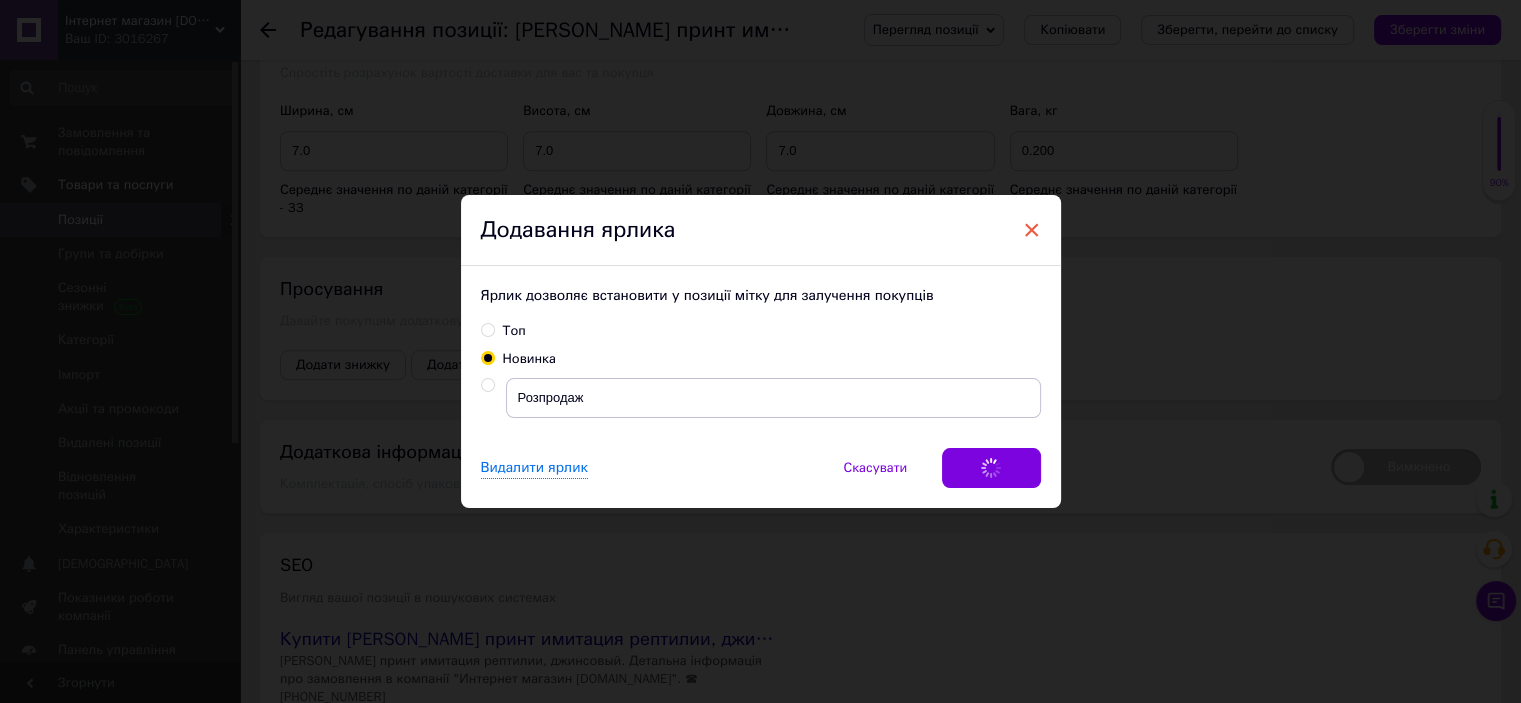 click on "×" at bounding box center (1032, 230) 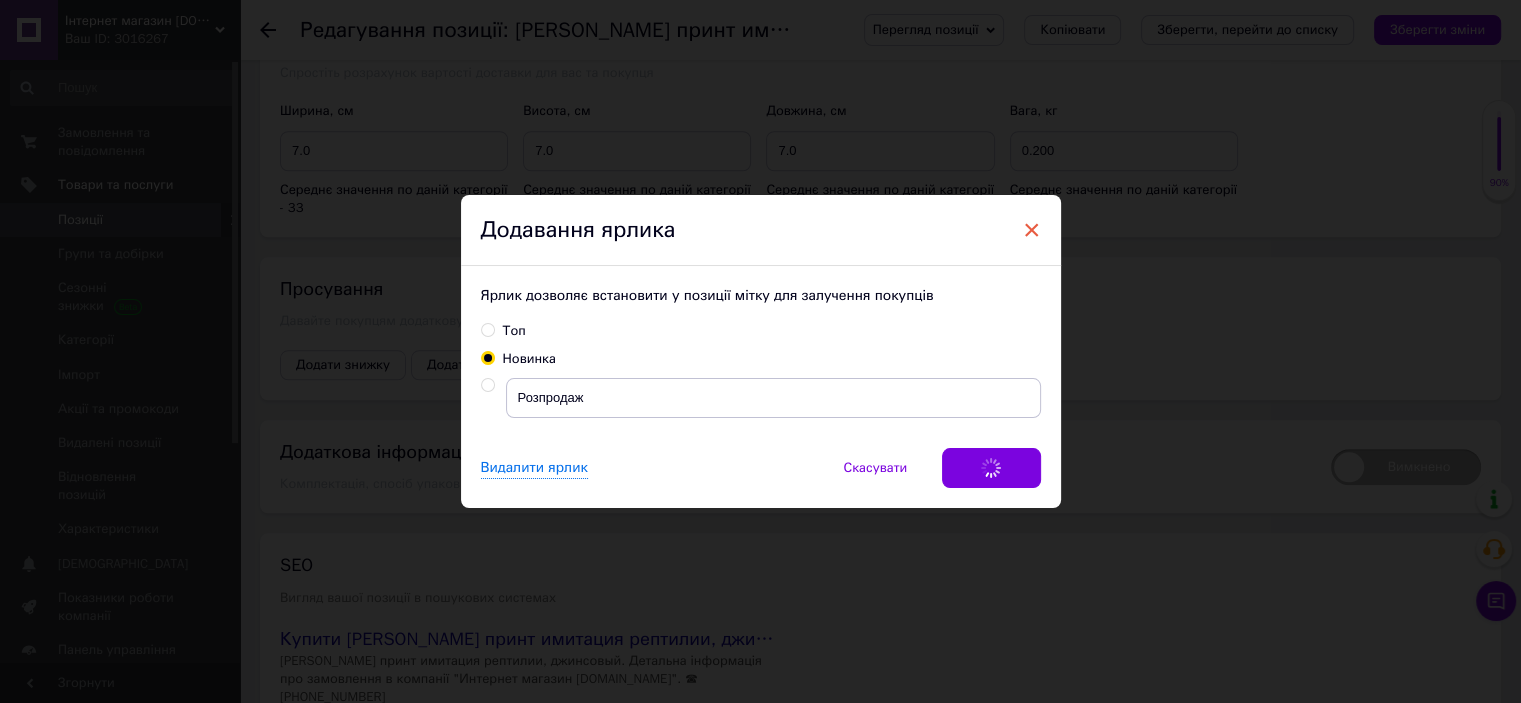 click on "×" at bounding box center [1032, 230] 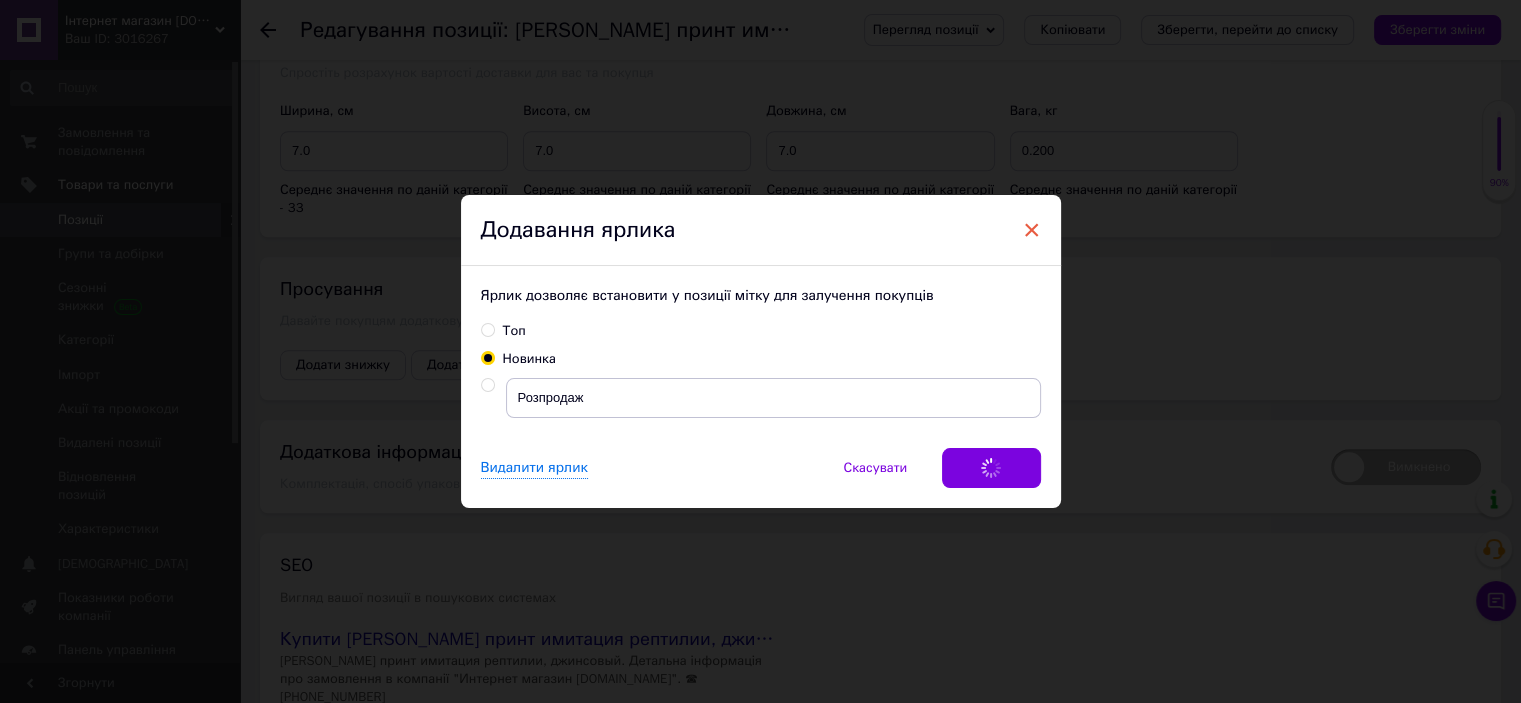 click on "×" at bounding box center (1032, 230) 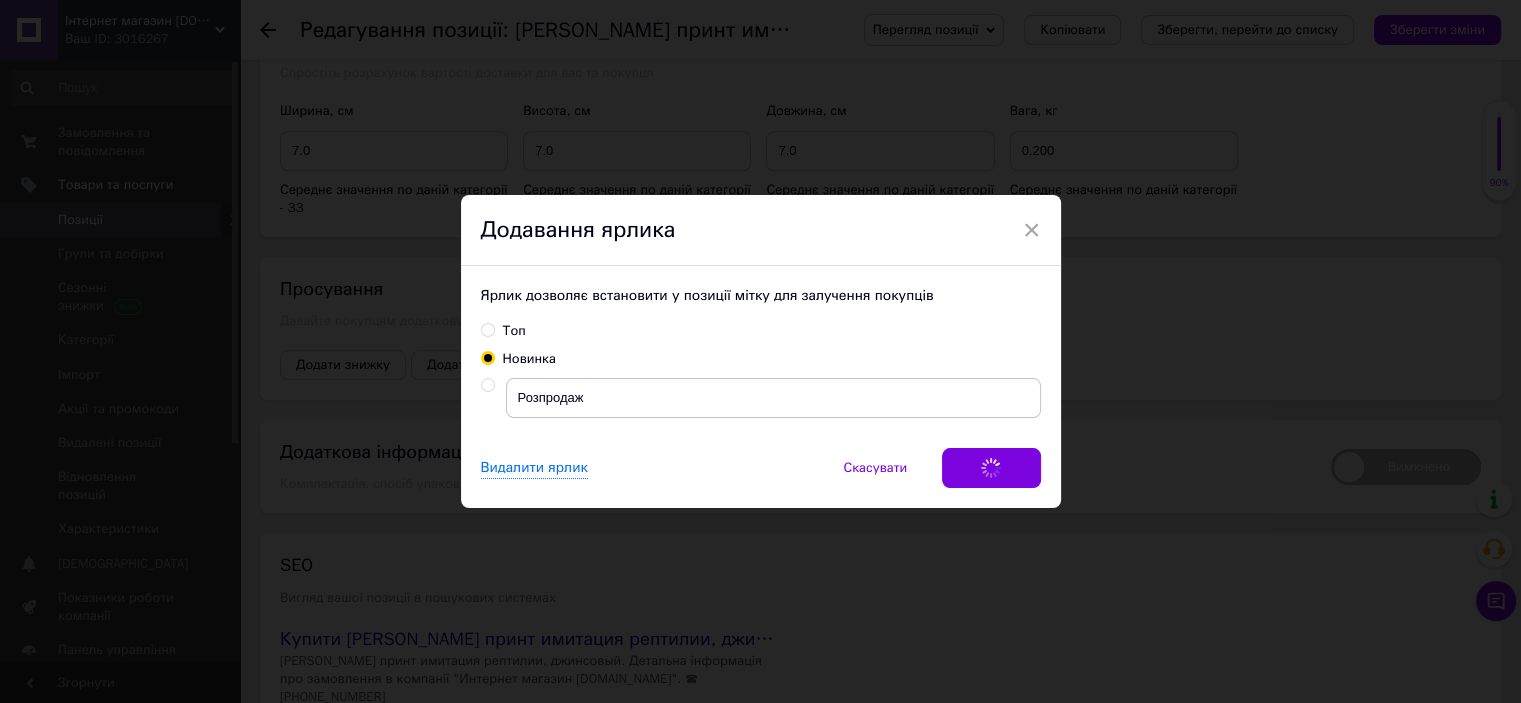 click on "× Додавання ярлика Ярлик дозволяє встановити у позиції мітку для залучення покупців Топ Новинка Розпродаж Видалити ярлик   Скасувати   Зберегти" at bounding box center (760, 351) 